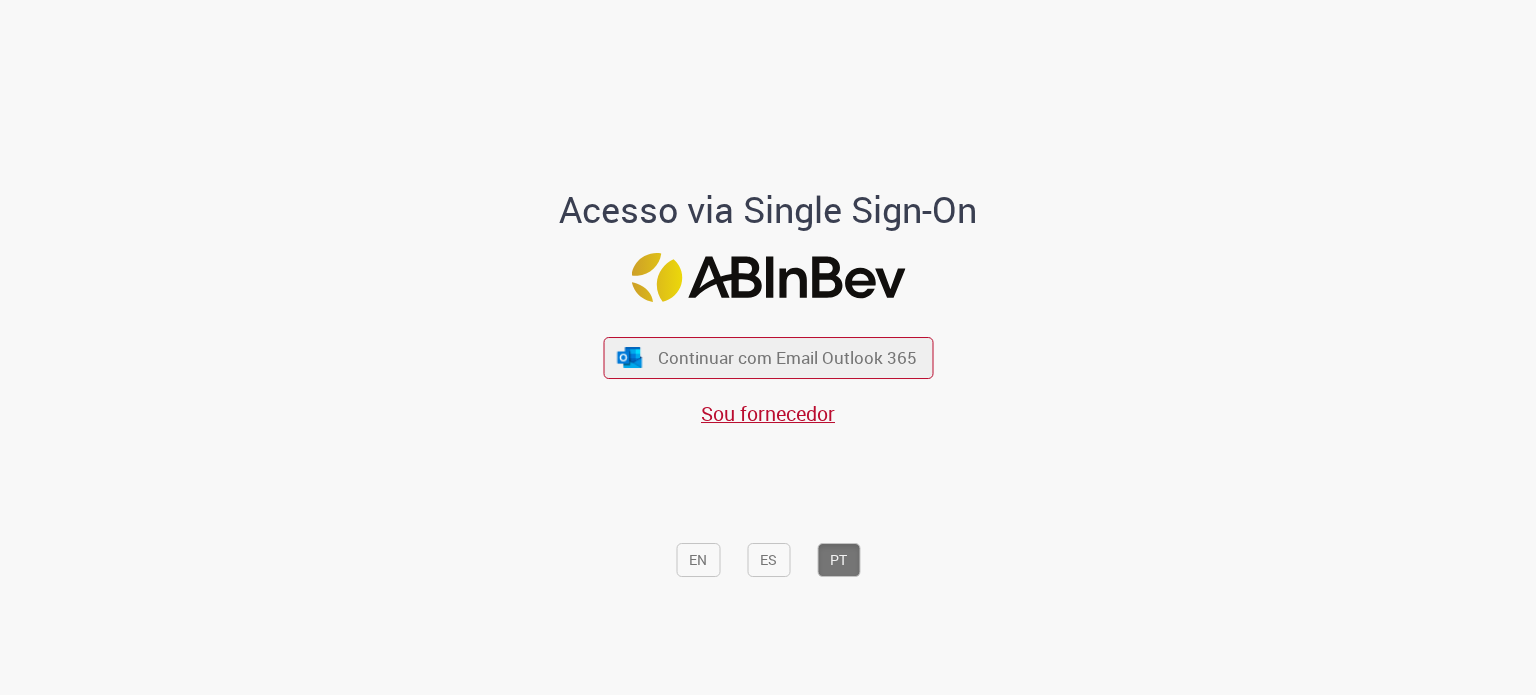scroll, scrollTop: 0, scrollLeft: 0, axis: both 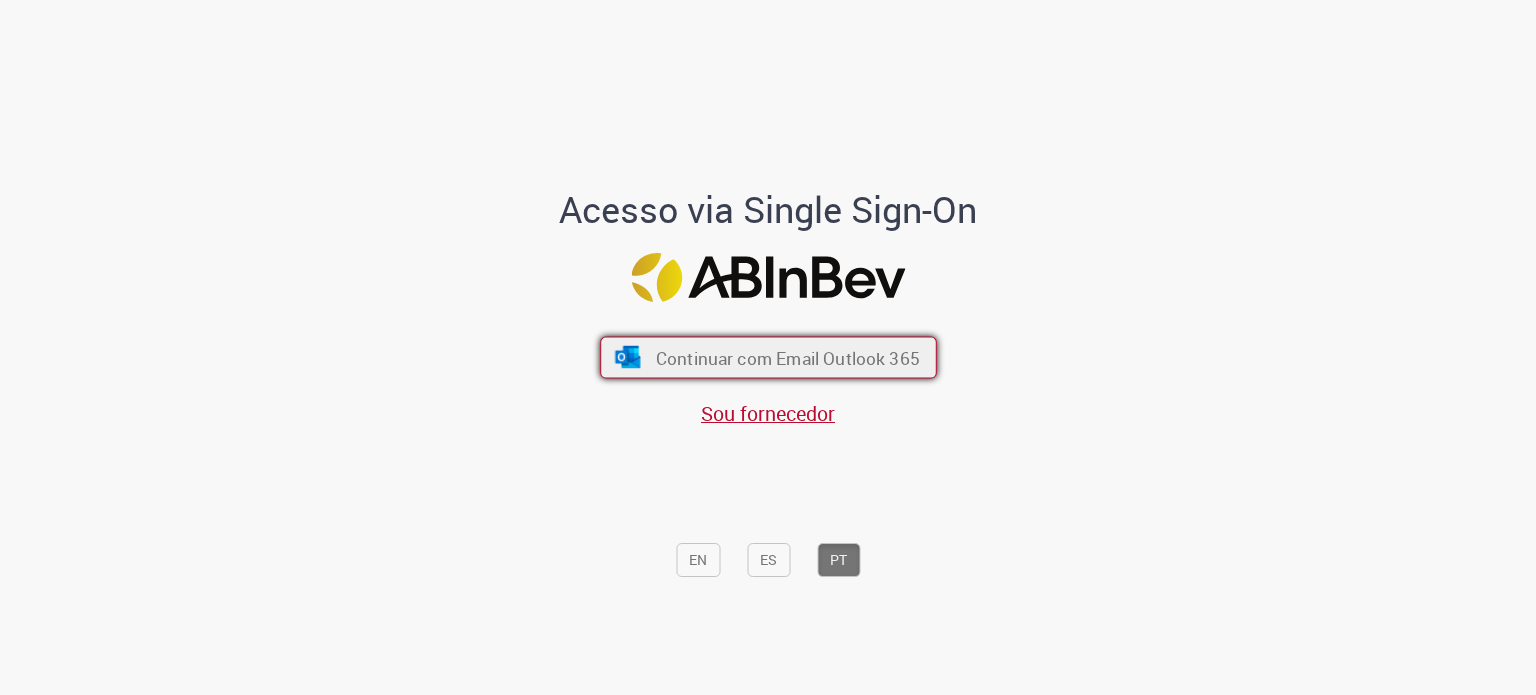 click on "Continuar com Email Outlook 365" at bounding box center [787, 357] 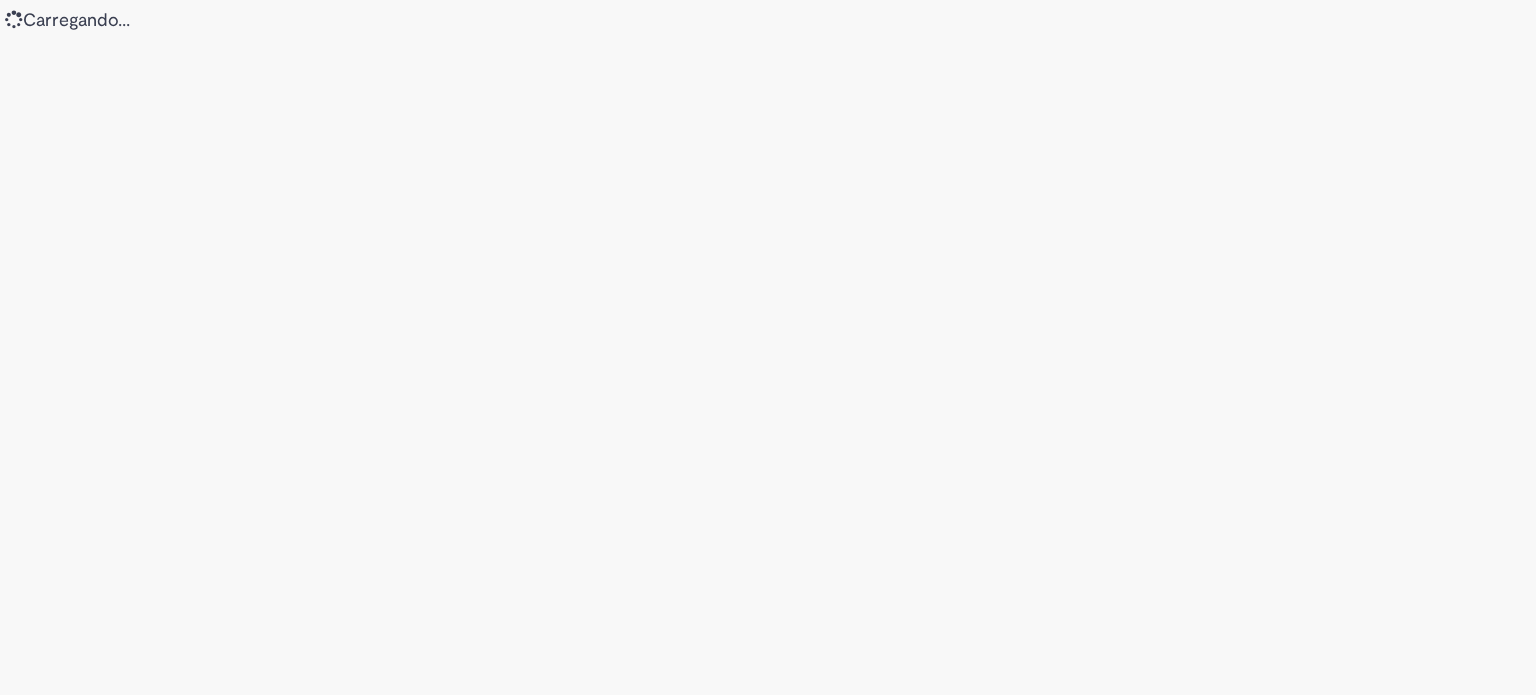 scroll, scrollTop: 0, scrollLeft: 0, axis: both 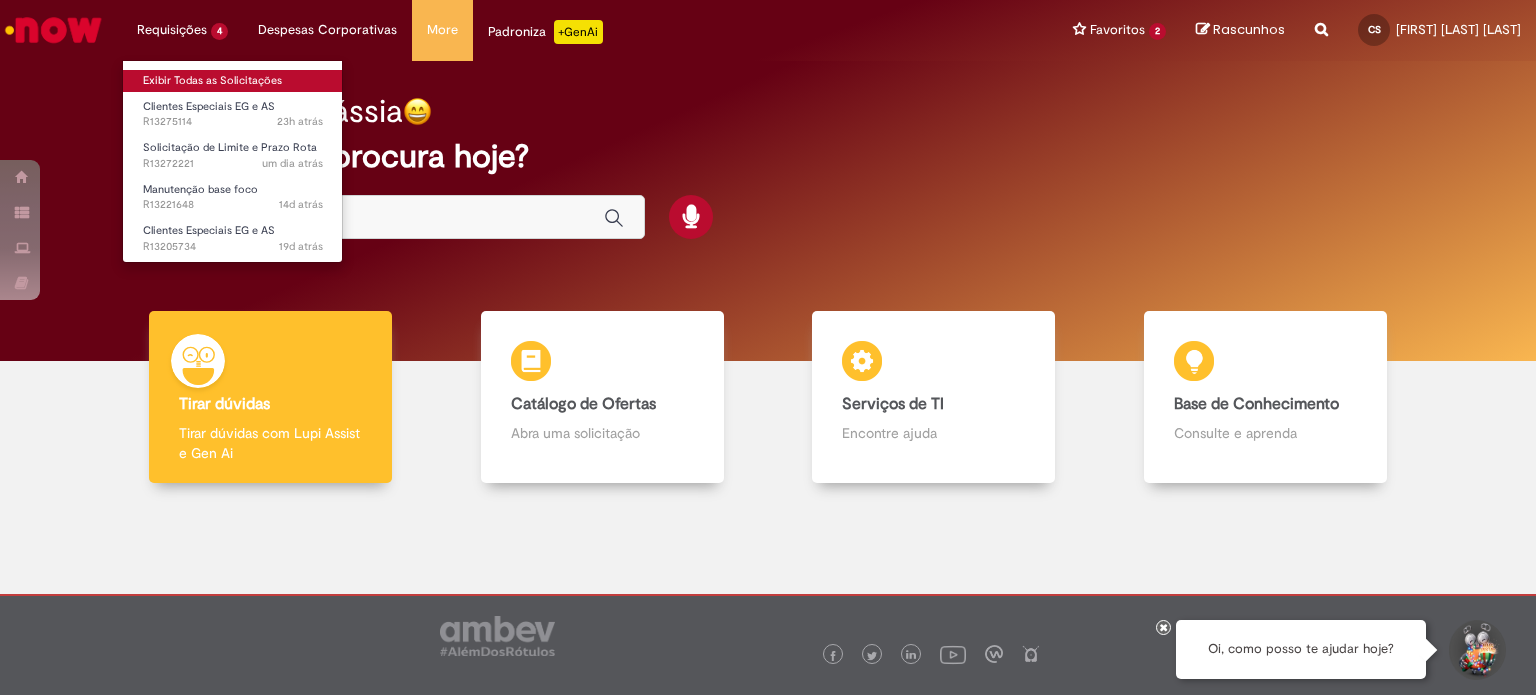 click on "Exibir Todas as Solicitações" at bounding box center (233, 81) 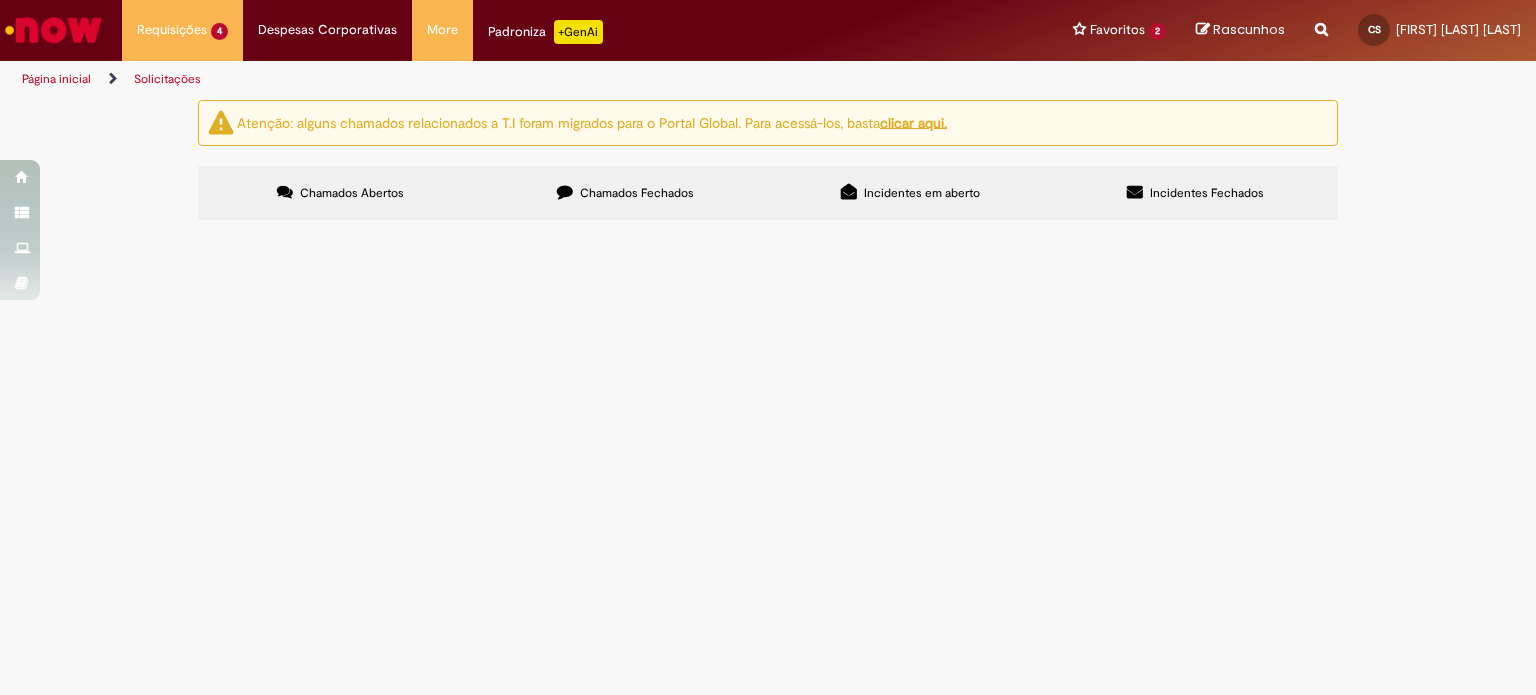click on "Olá, bom dia! Por gentileza, poderiam habilitar o cadastro no Bees para que a loja consiga realizar os pedidos por favor?
Obrigada" at bounding box center (0, 0) 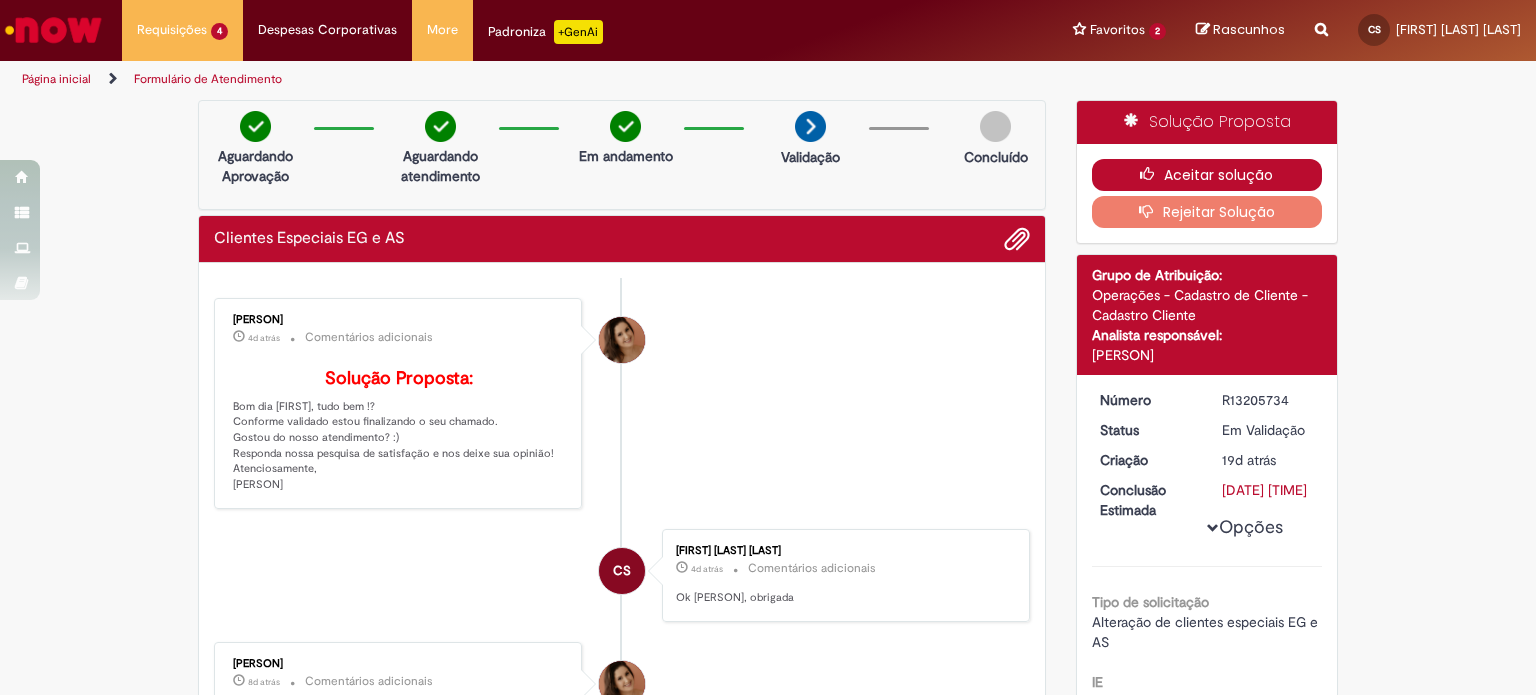 click on "Aceitar solução" at bounding box center (1207, 175) 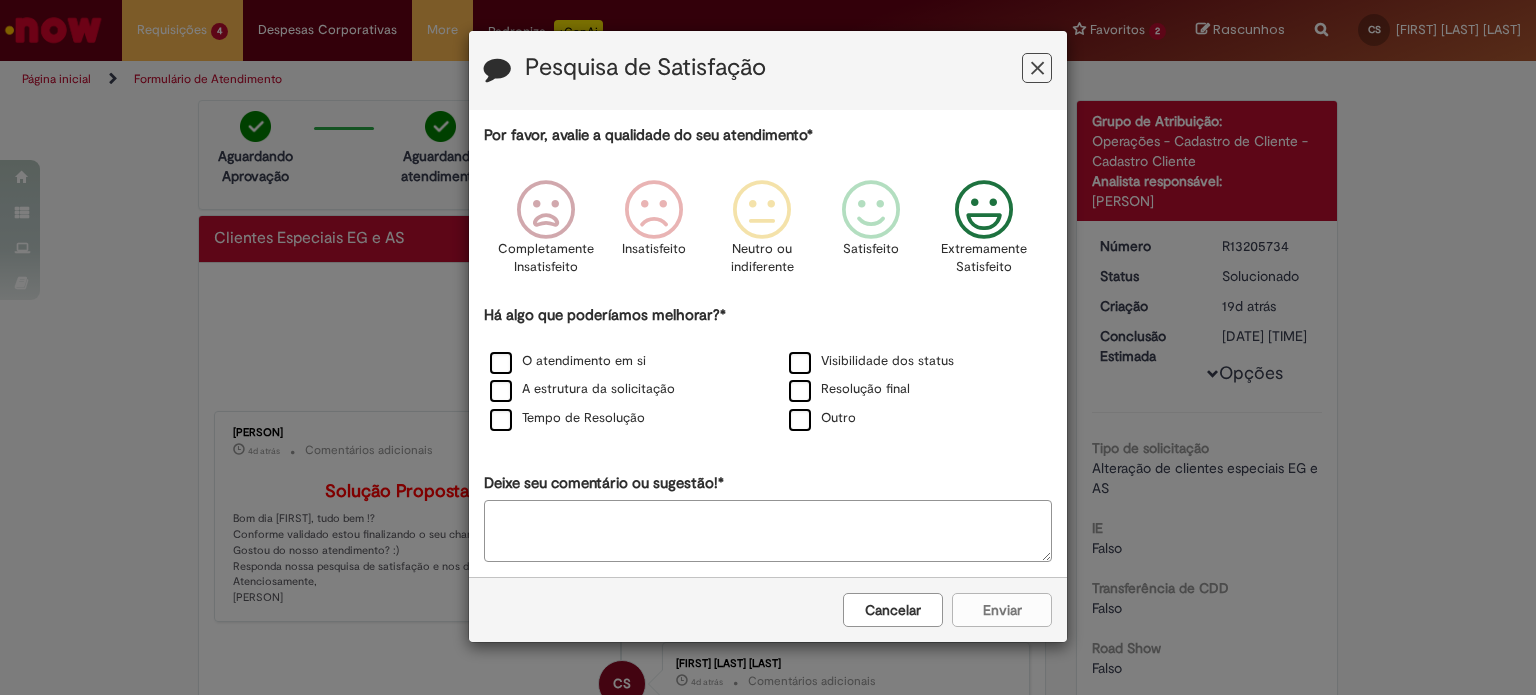 click on "Extremamente Satisfeito" at bounding box center (985, 233) 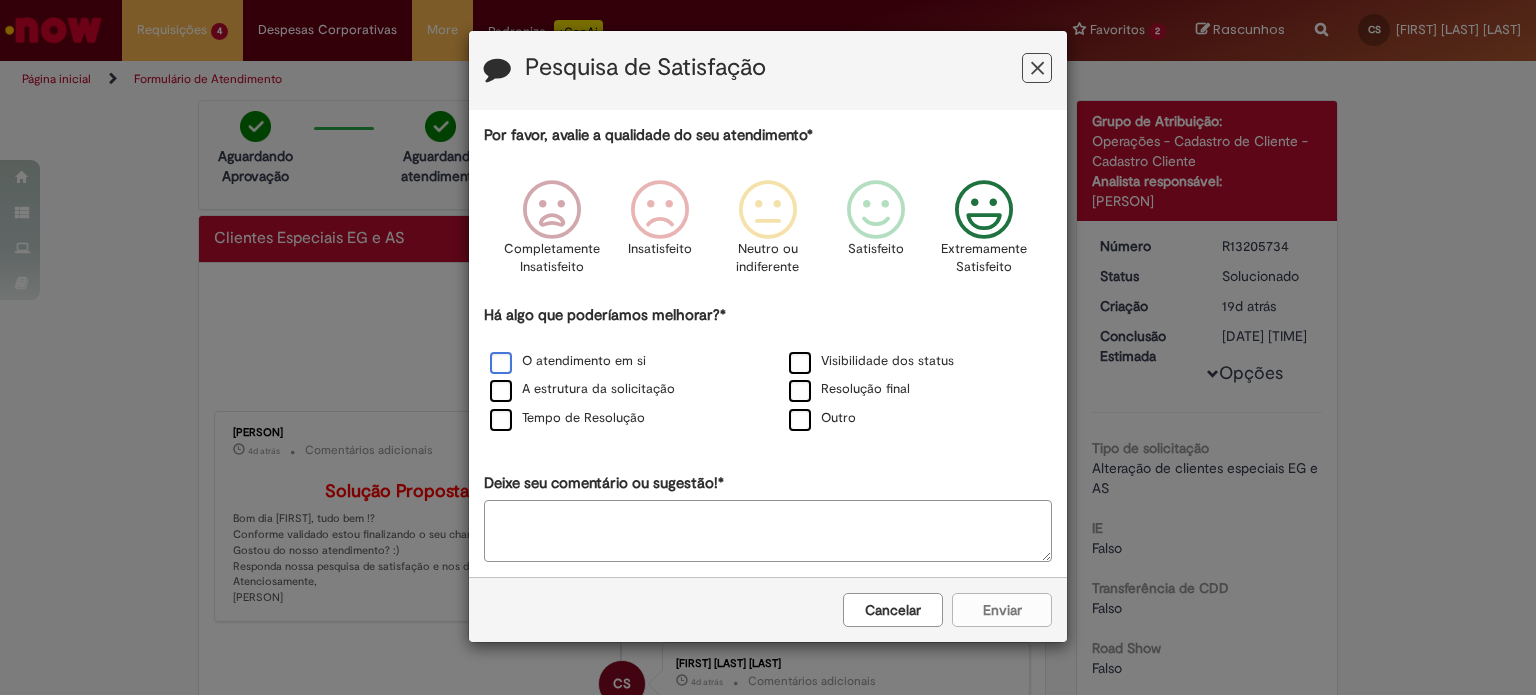 click on "O atendimento em si" at bounding box center (568, 361) 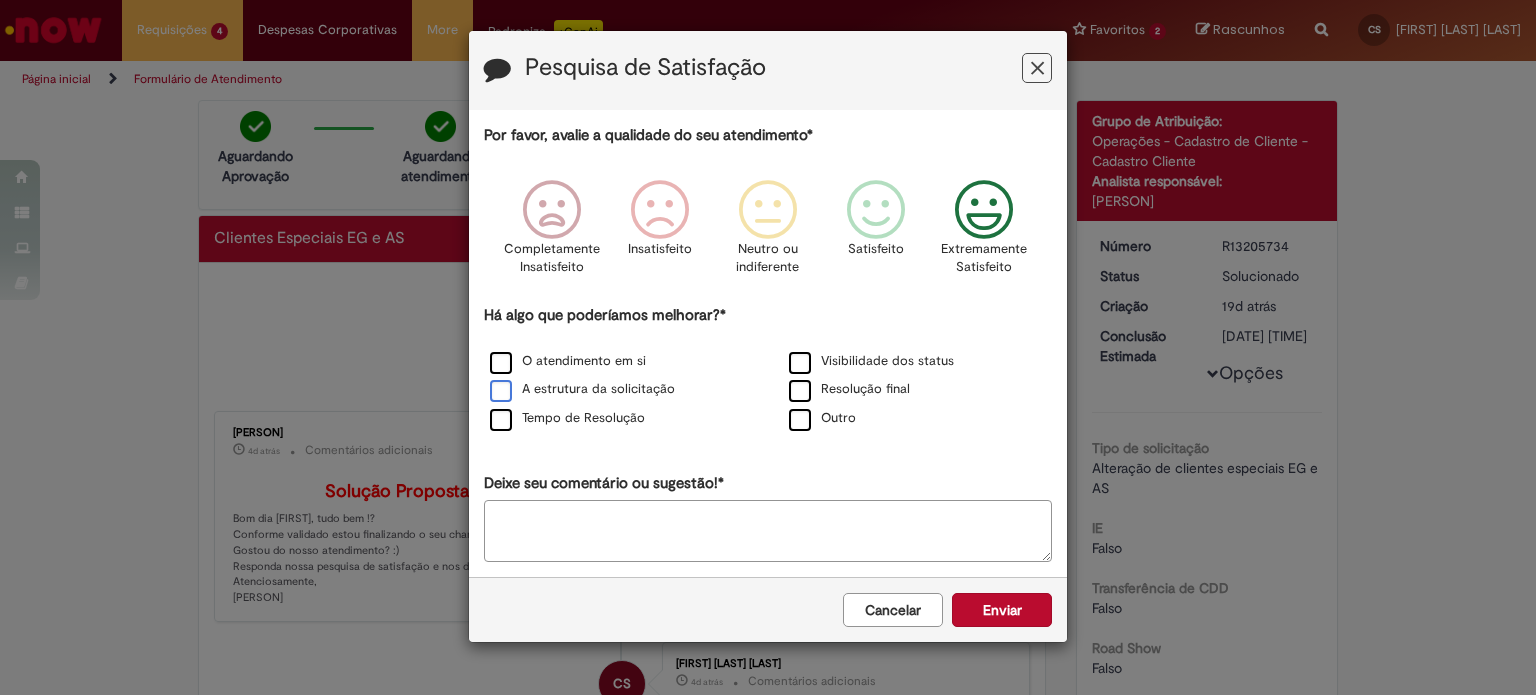 click on "A estrutura da solicitação" at bounding box center (582, 389) 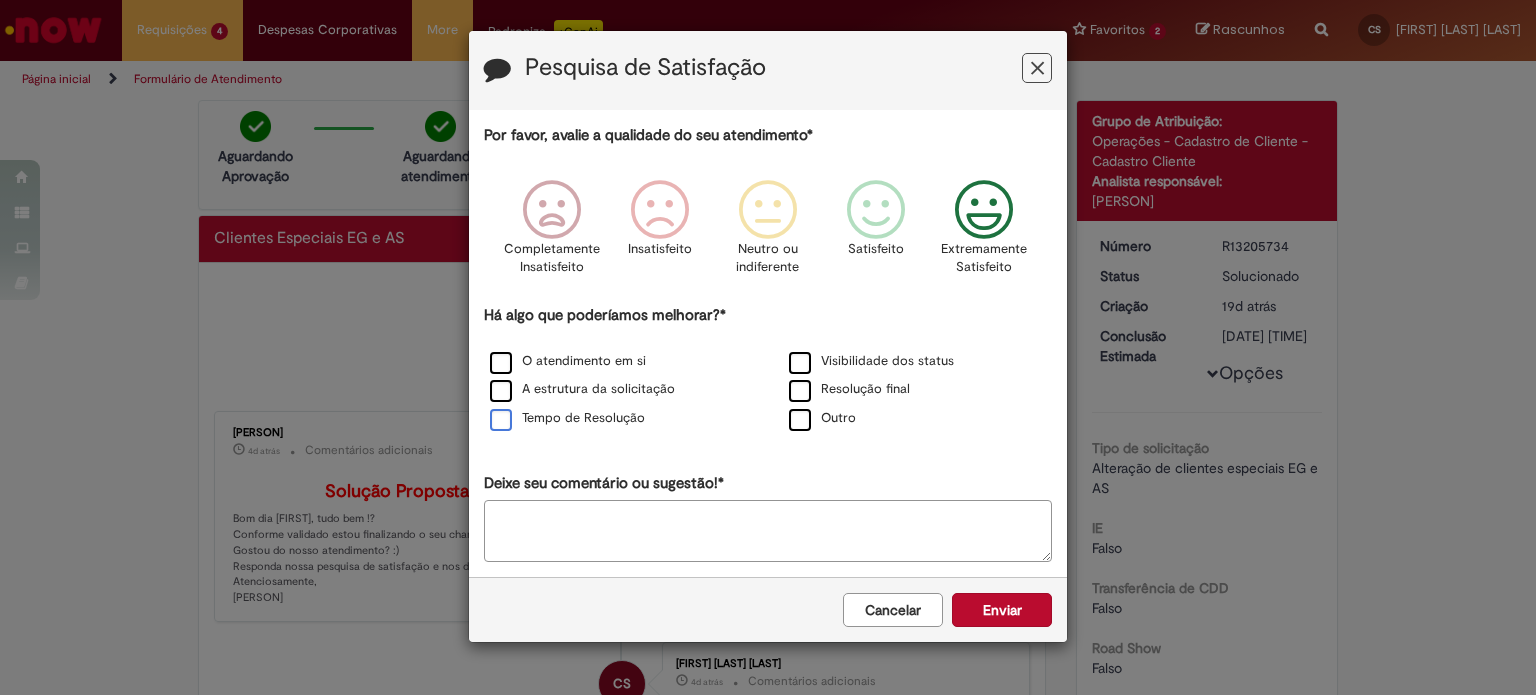 click on "Tempo de Resolução" at bounding box center [618, 419] 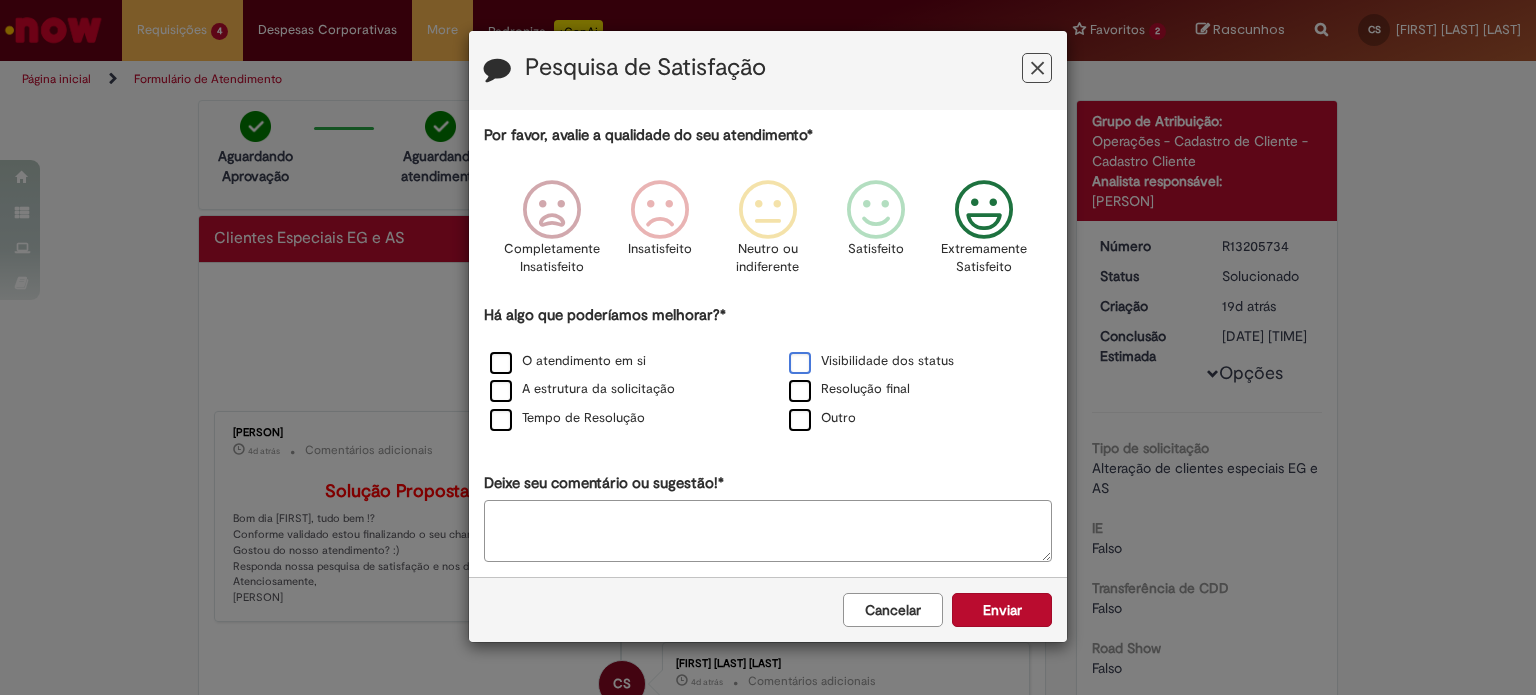 click on "Visibilidade dos status" at bounding box center (871, 361) 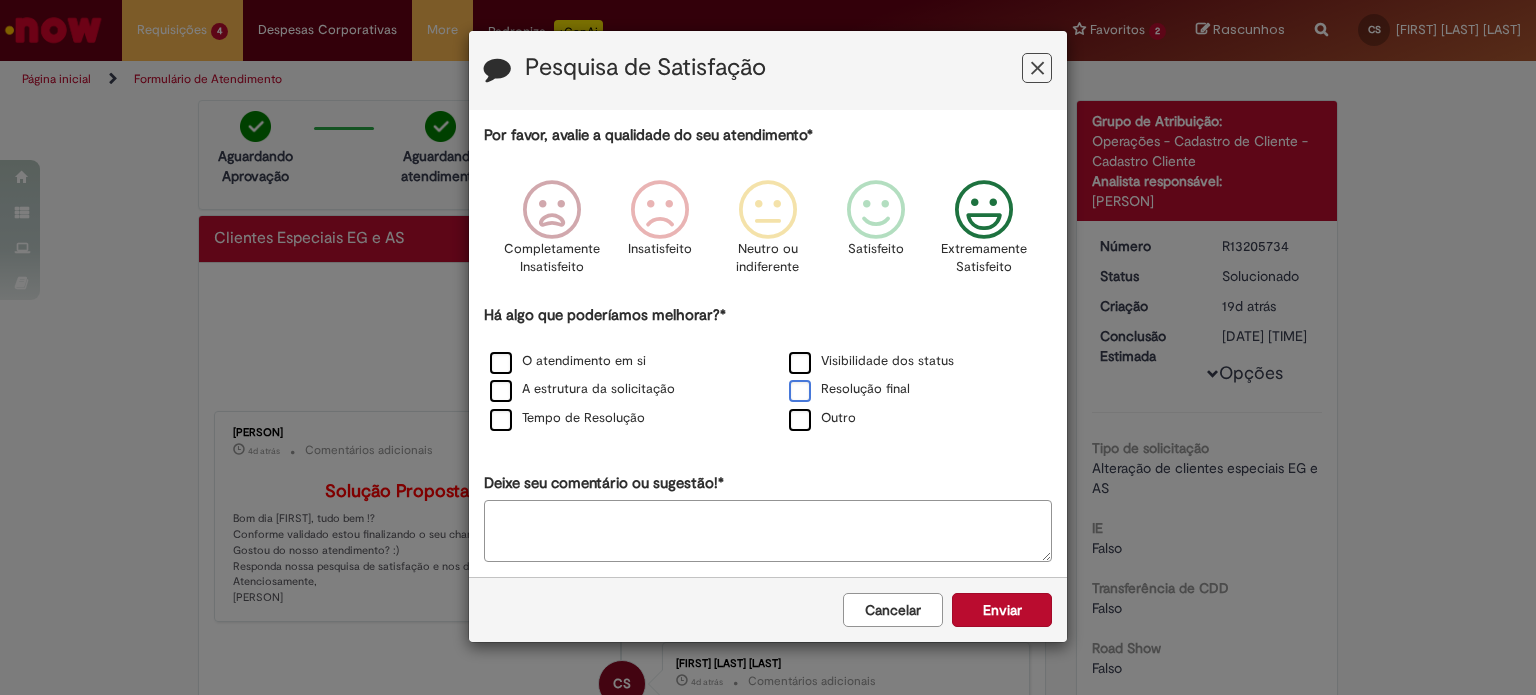 click on "Resolução final" at bounding box center (849, 389) 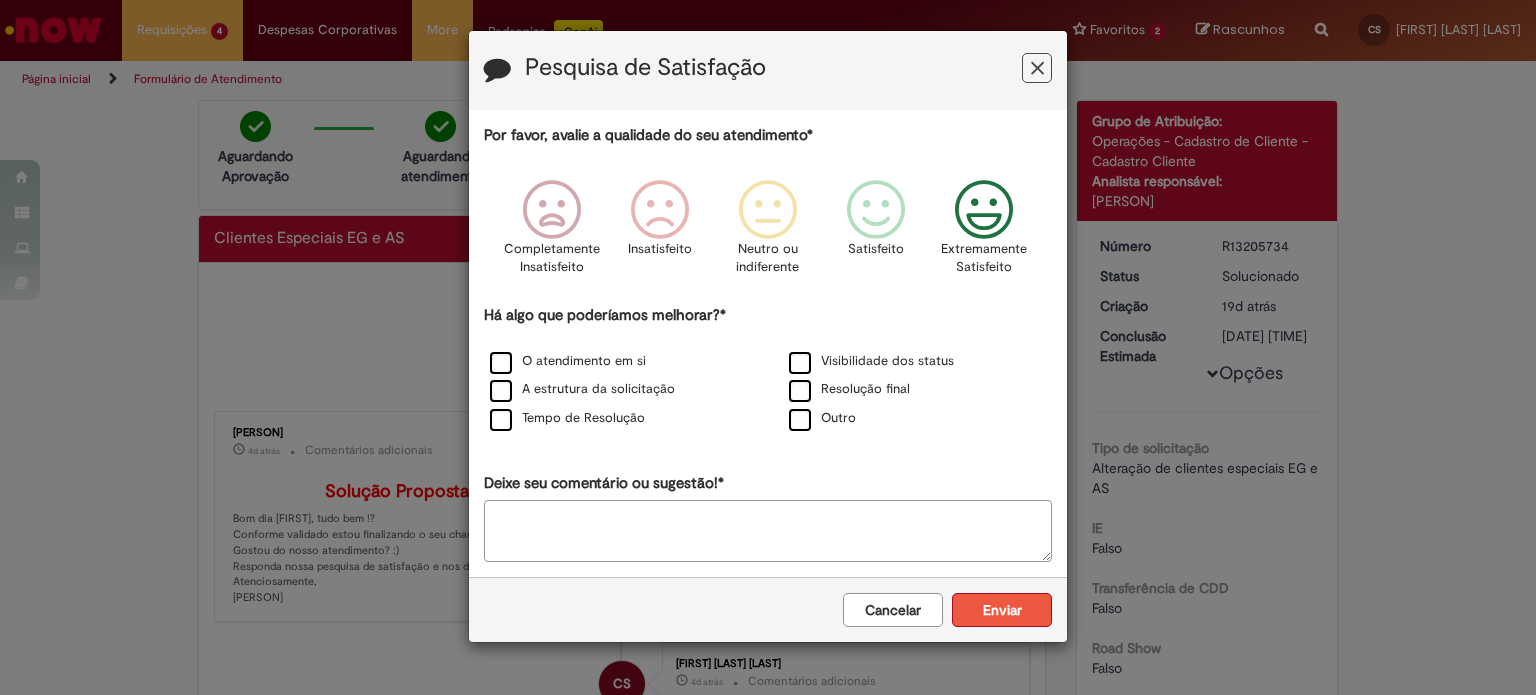 click on "Enviar" at bounding box center (1002, 610) 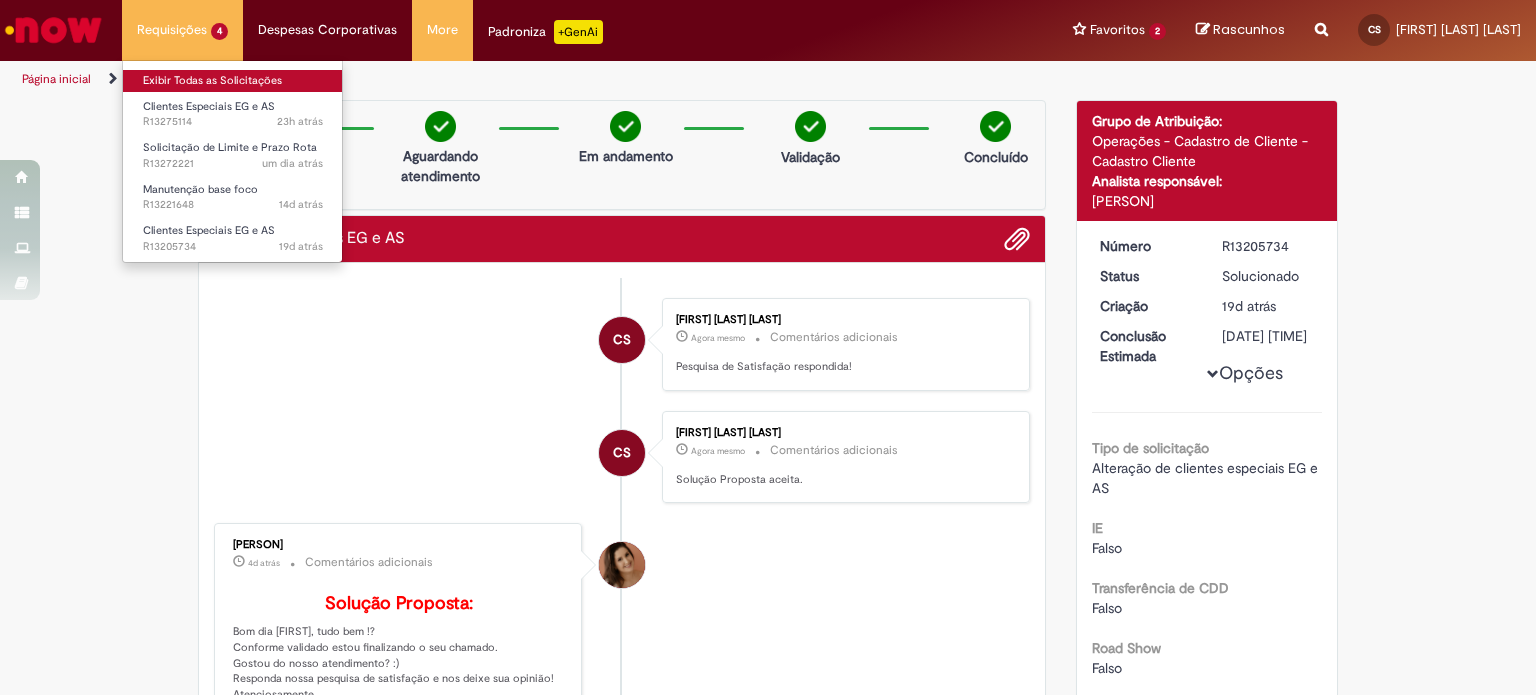 click on "Exibir Todas as Solicitações" at bounding box center [233, 81] 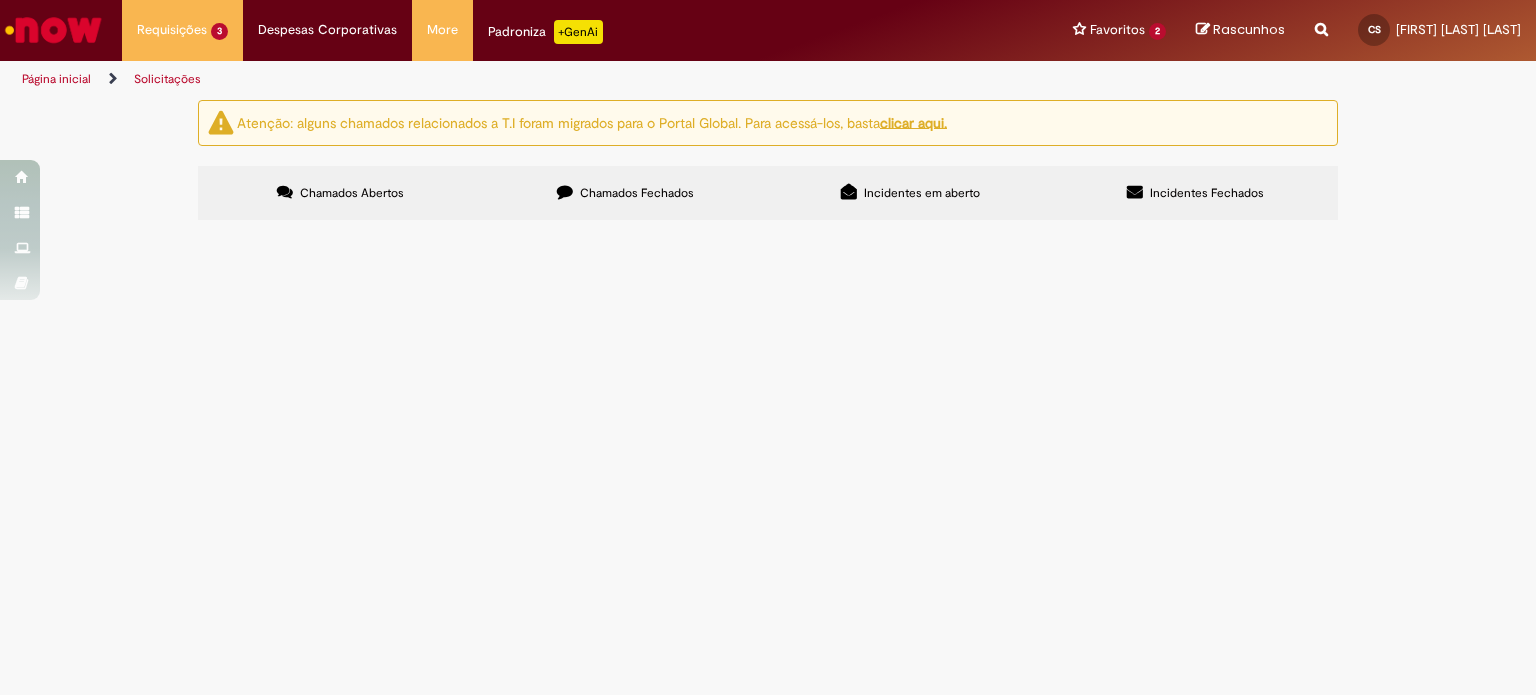 click on "Olá boa tarde!
Por gentileza, poderiam ajustar as datas de entrega para as lojas em anexo, por favor
Obrigada" at bounding box center (0, 0) 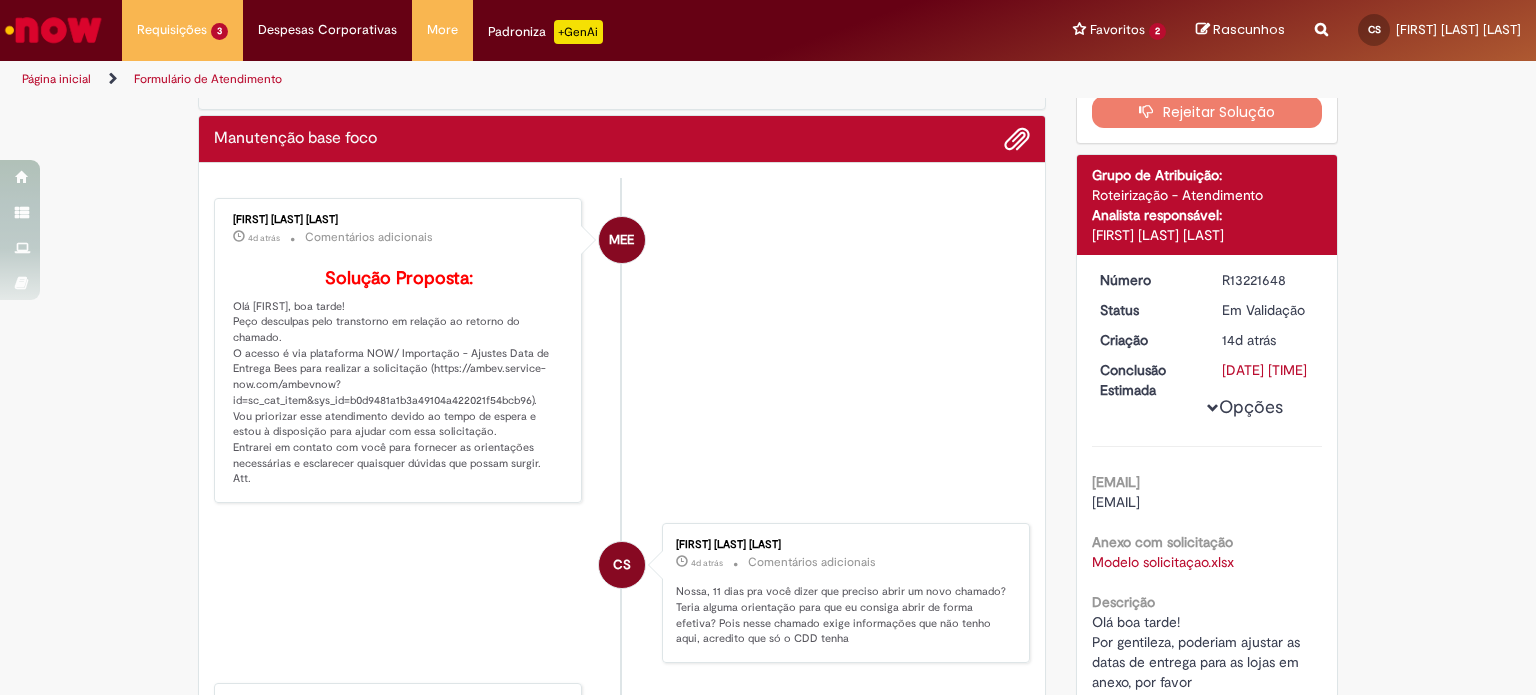 scroll, scrollTop: 200, scrollLeft: 0, axis: vertical 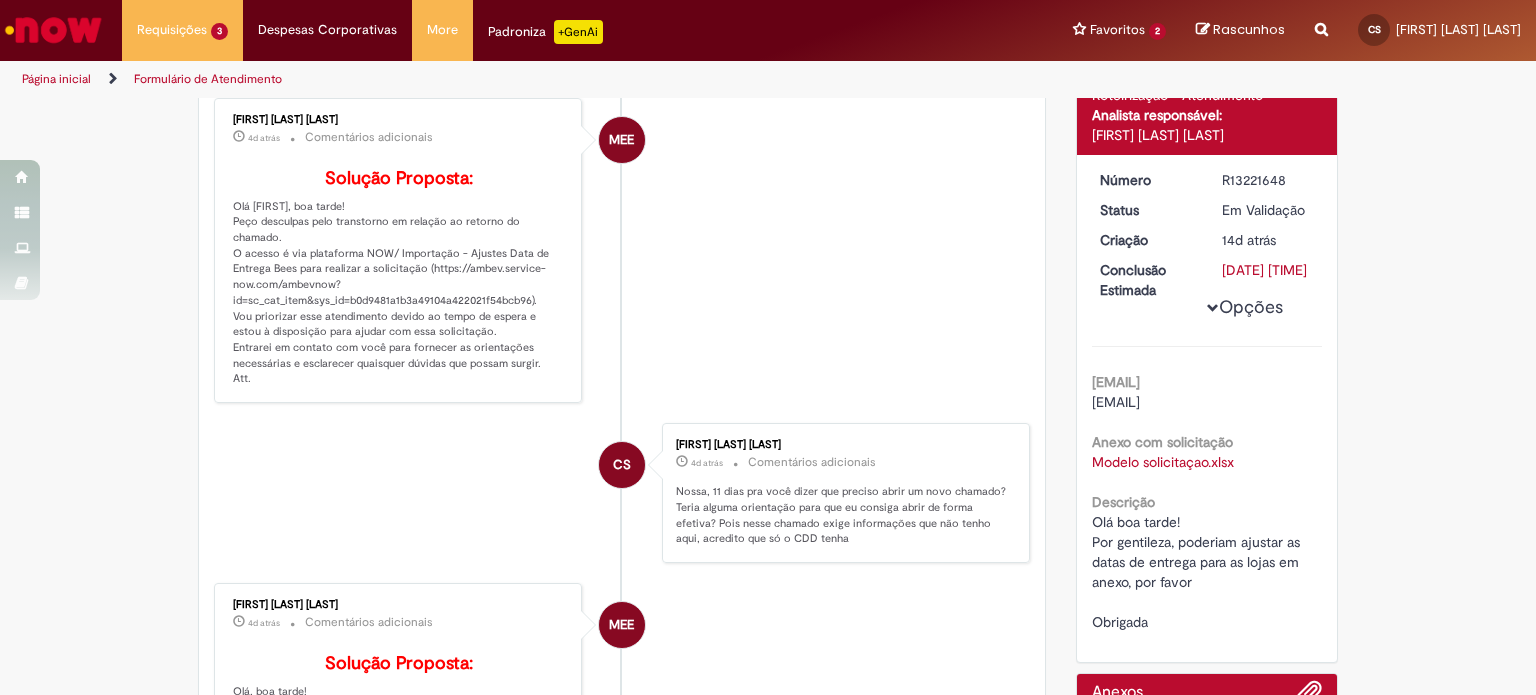 drag, startPoint x: 320, startPoint y: 436, endPoint x: 228, endPoint y: 229, distance: 226.52373 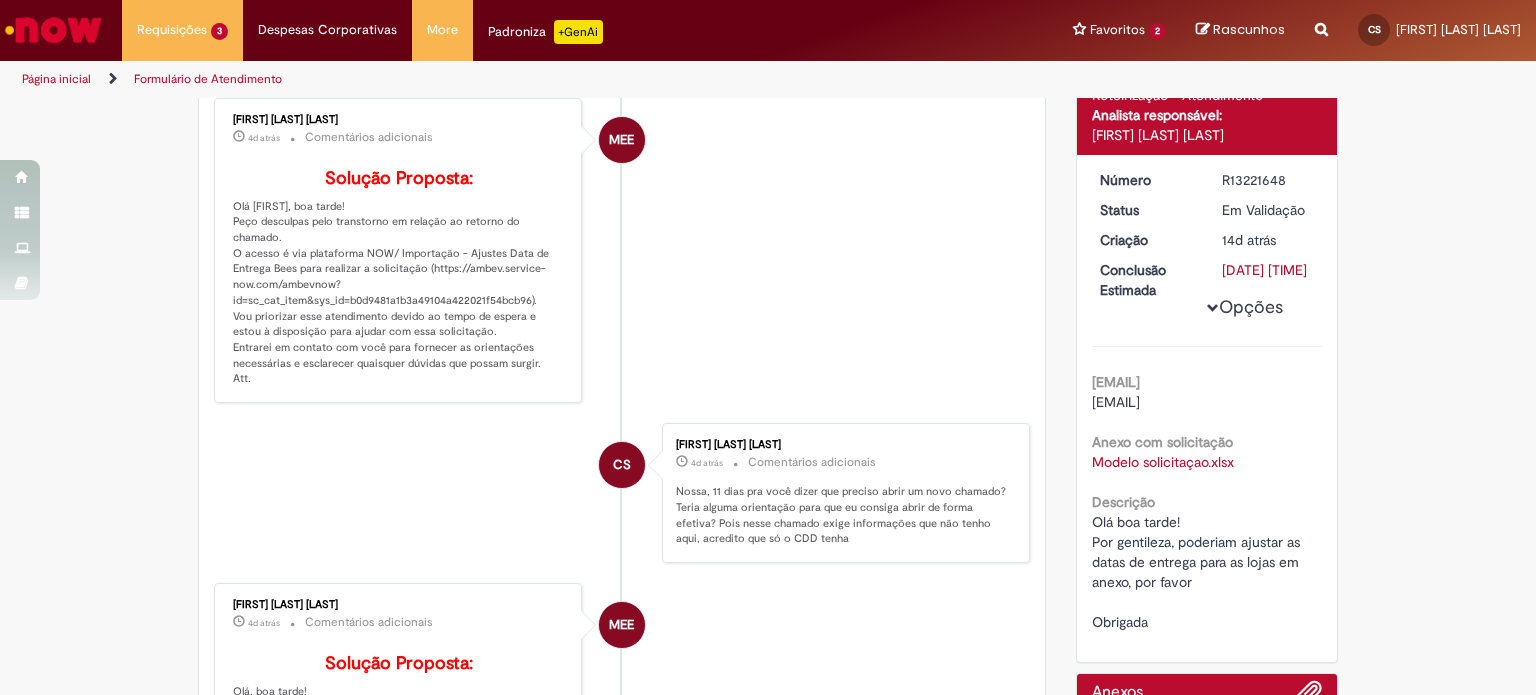 click on "Verificar Código de Barras
Aguardando Aprovação
Aguardando atendimento
Em andamento
Validação
Concluído
Manutenção base foco
Enviar
MEE
[FIRST] [LAST] [LAST]
4d atrás 4 dias atrás     Comentários adicionais
Solução Proposta:
CS" at bounding box center [768, 535] 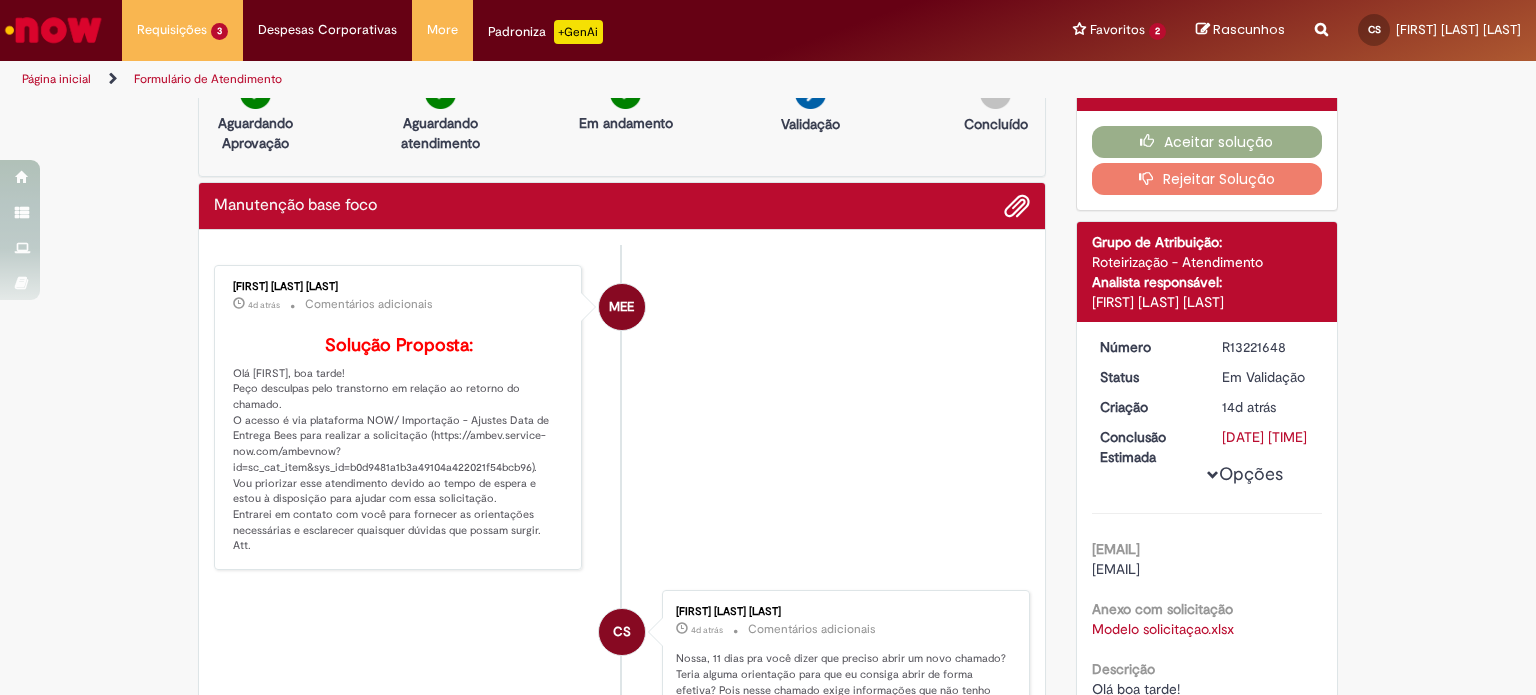 scroll, scrollTop: 0, scrollLeft: 0, axis: both 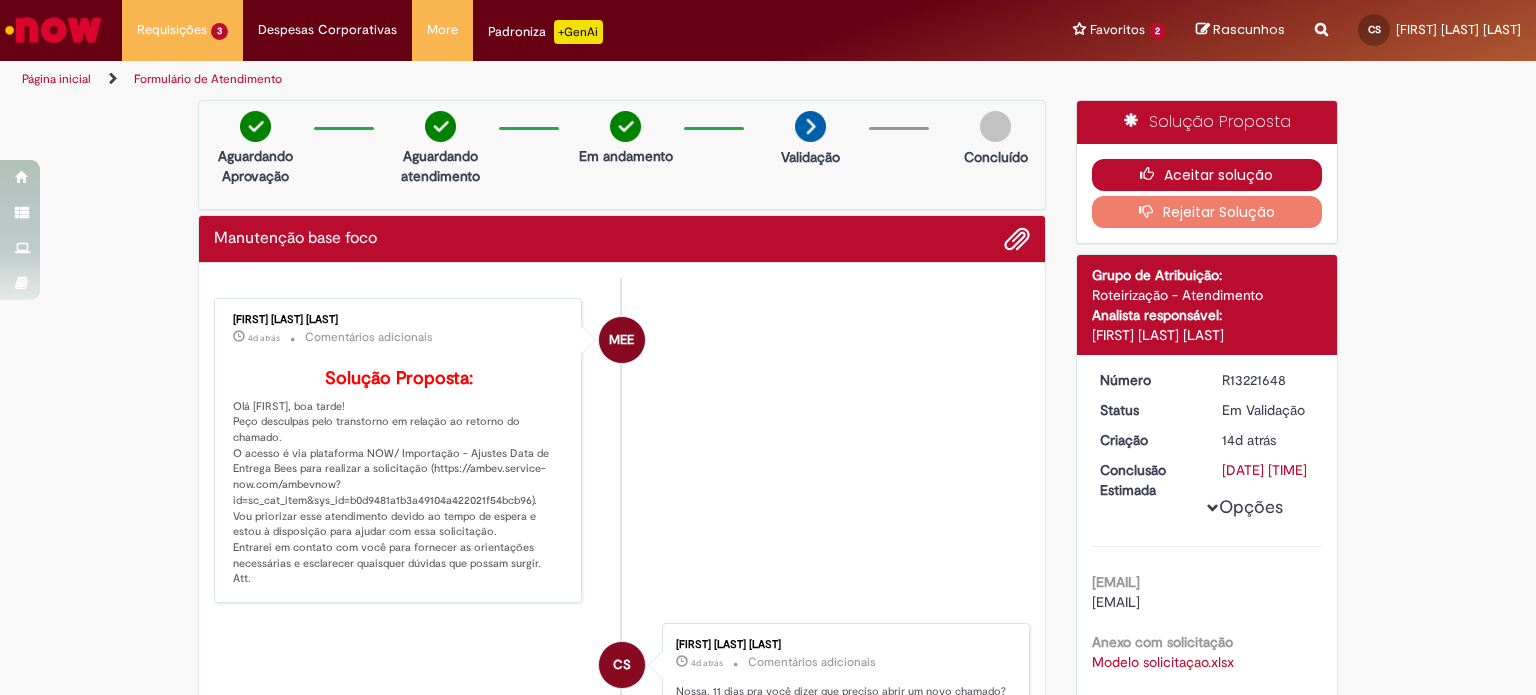 click at bounding box center (1152, 174) 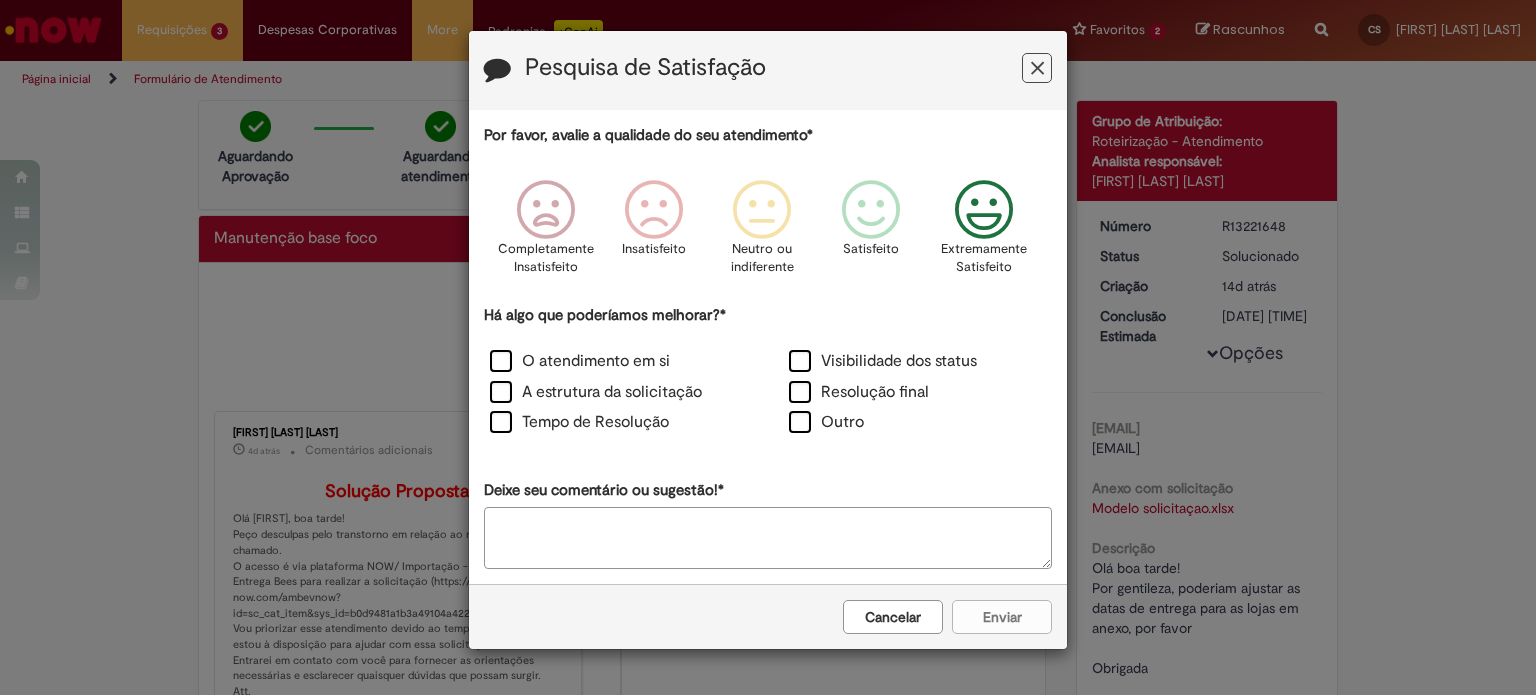 click at bounding box center (984, 210) 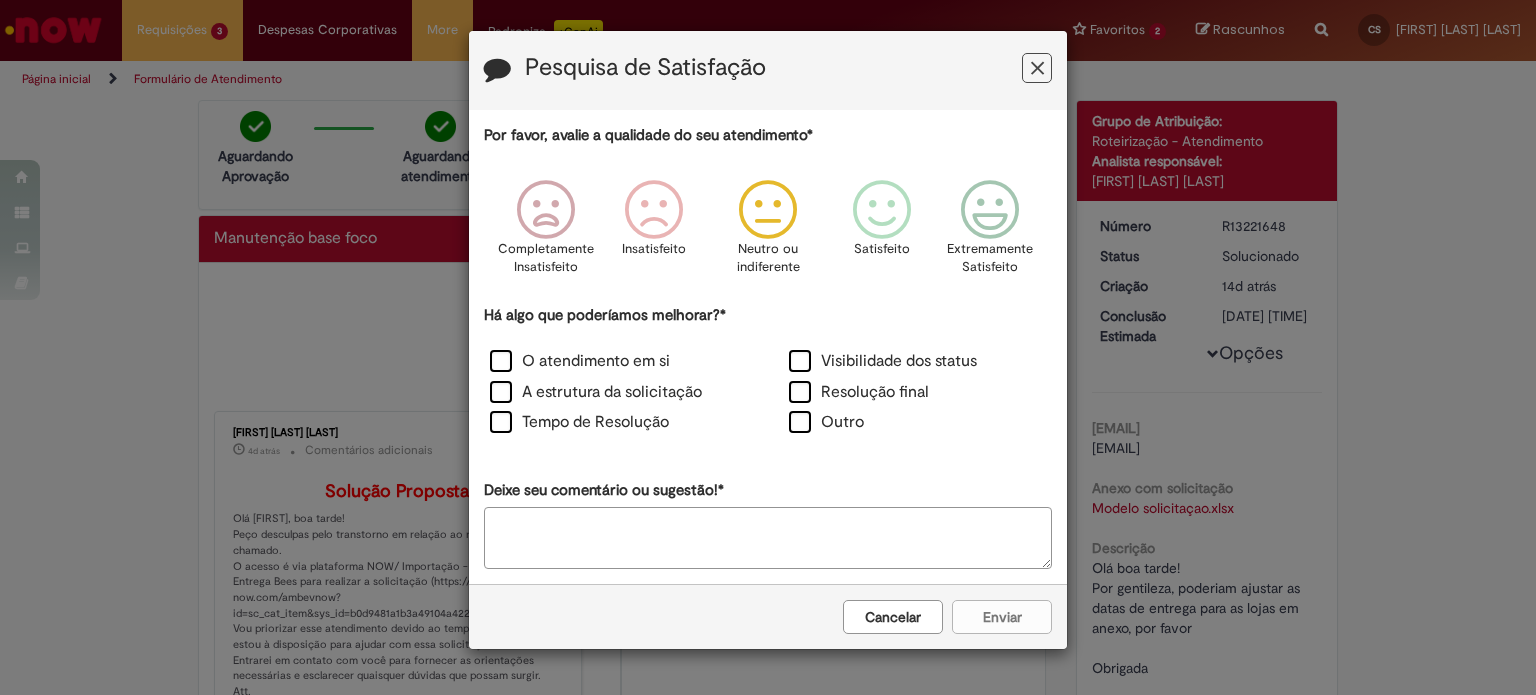 click at bounding box center (768, 210) 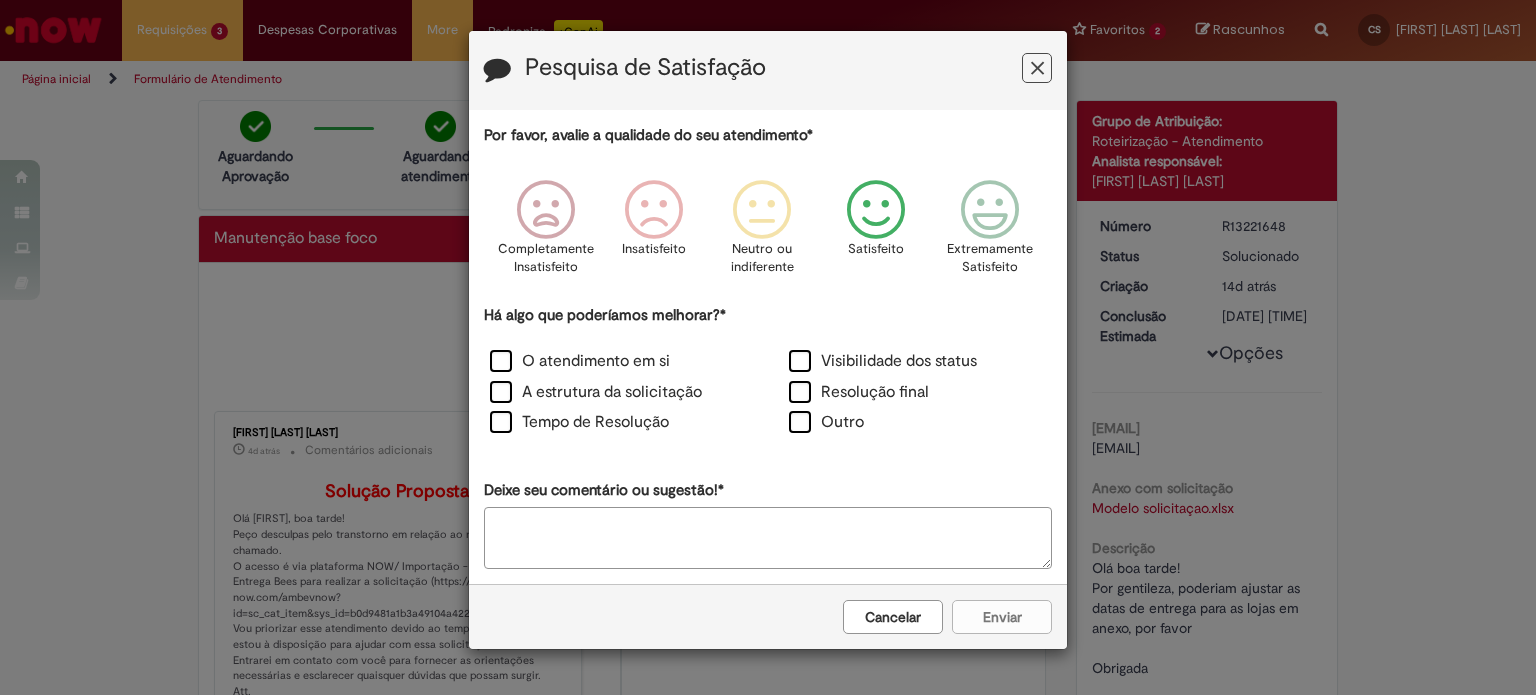 click at bounding box center (876, 210) 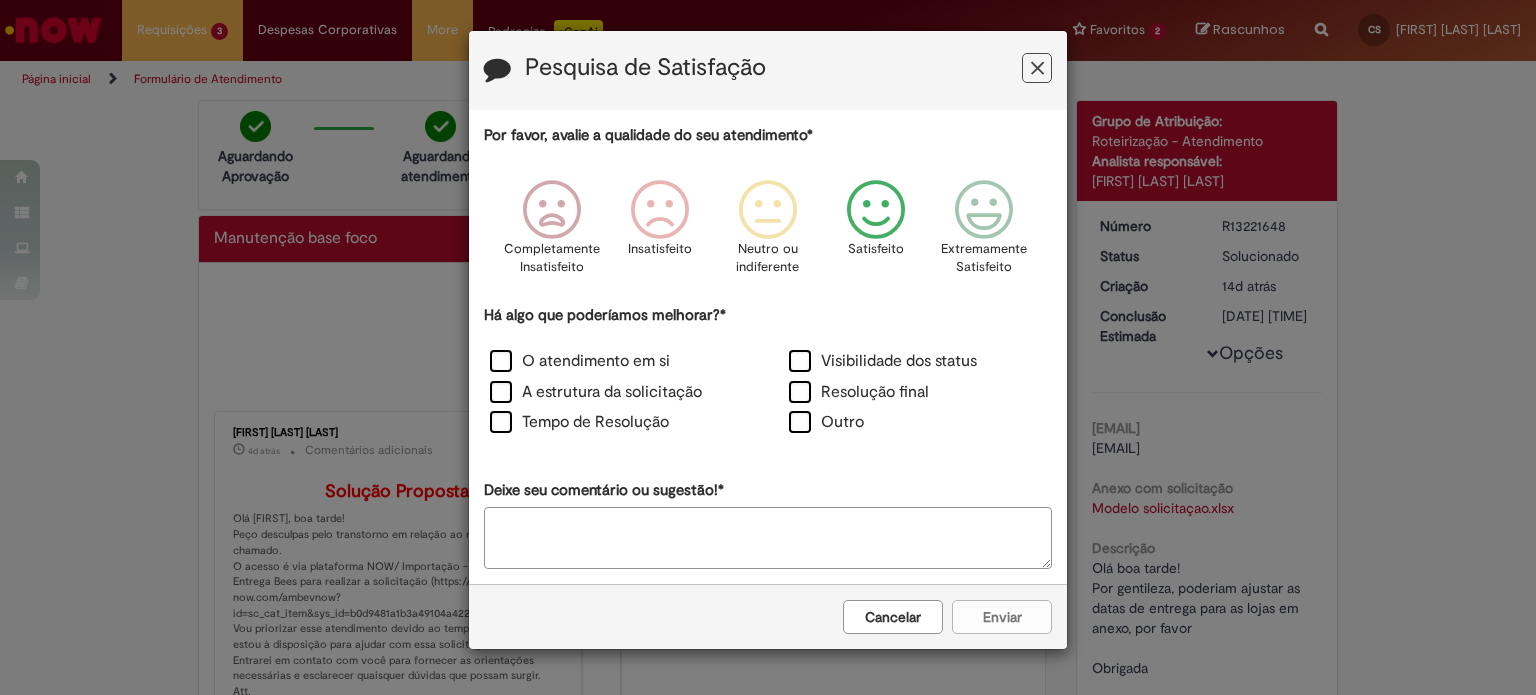 click at bounding box center (1037, 68) 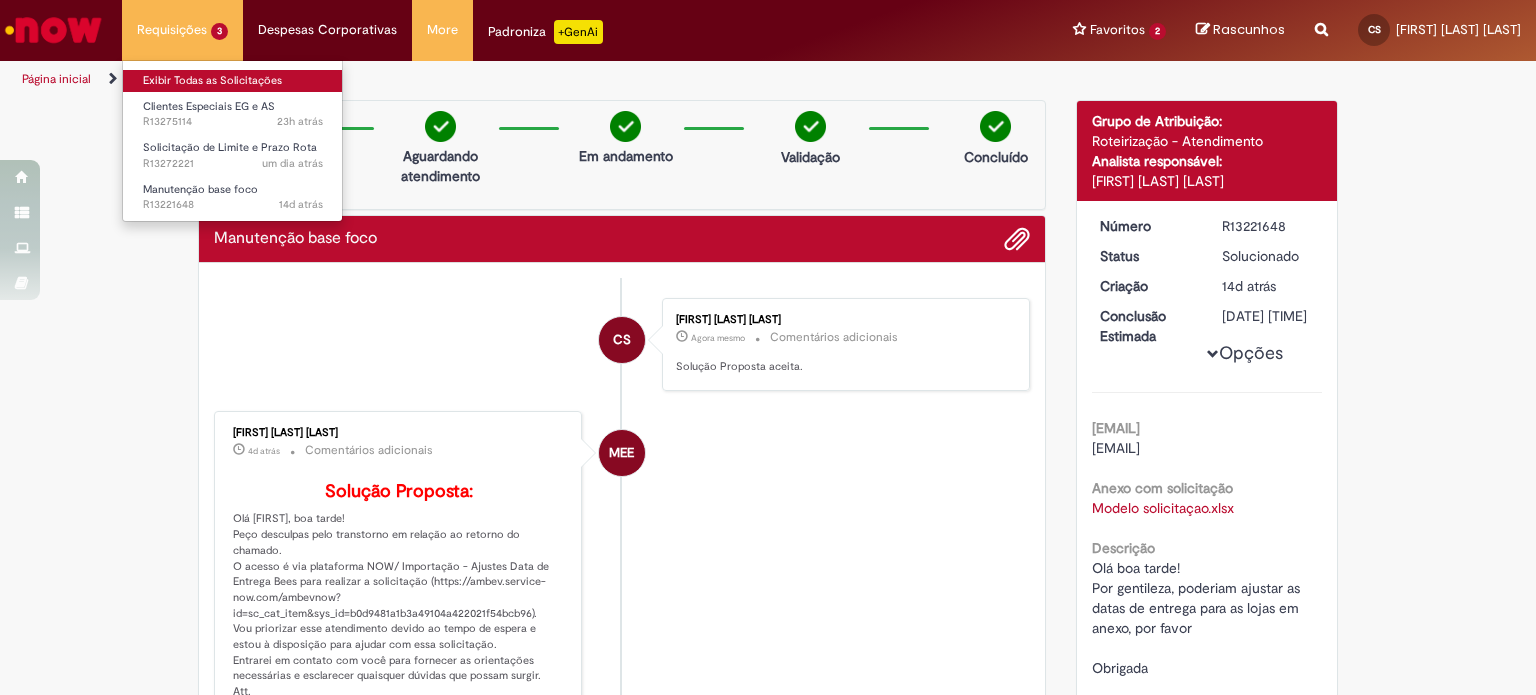 click on "Exibir Todas as Solicitações" at bounding box center (233, 81) 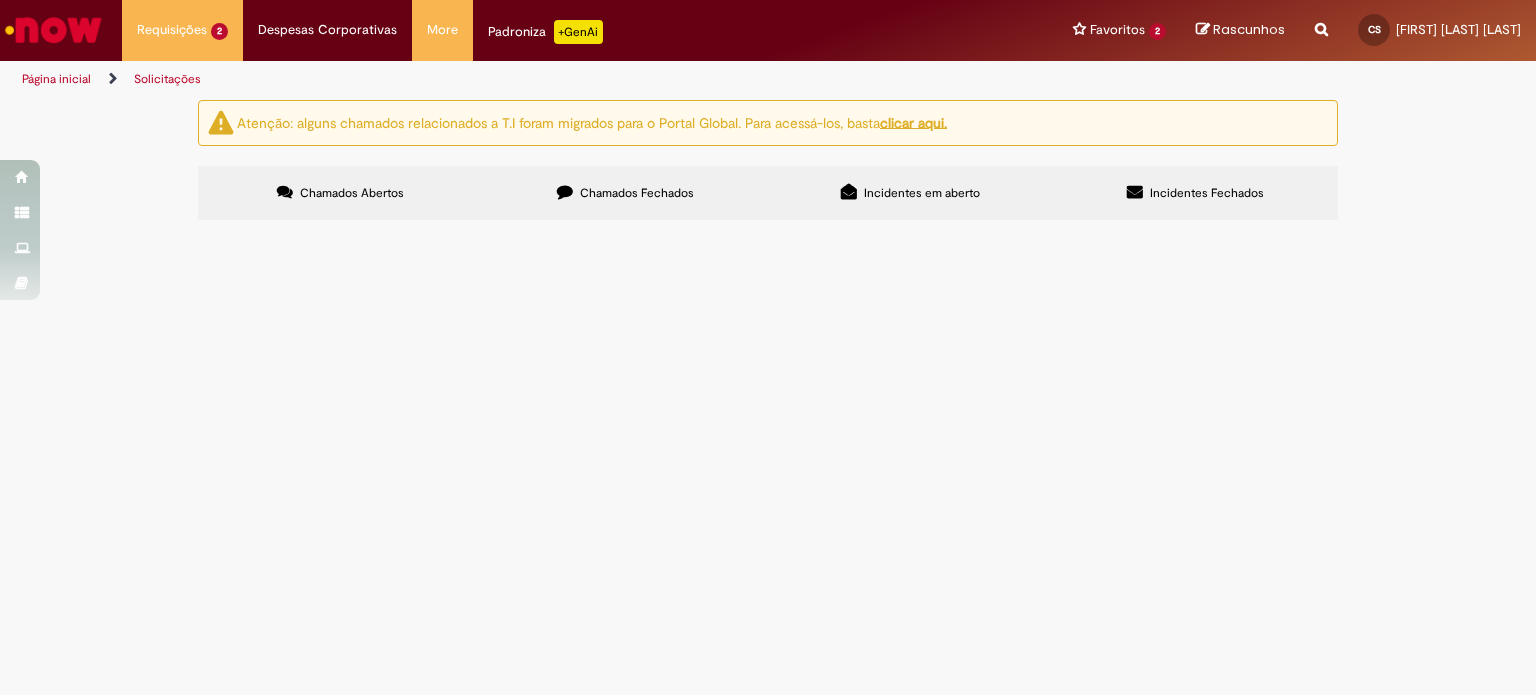 click on "Olá, bom dia!
Por gentiçeza, poderiam ajustar o limite de crédito para a loja em anexo conforme autorização?
Obrigada!" at bounding box center [0, 0] 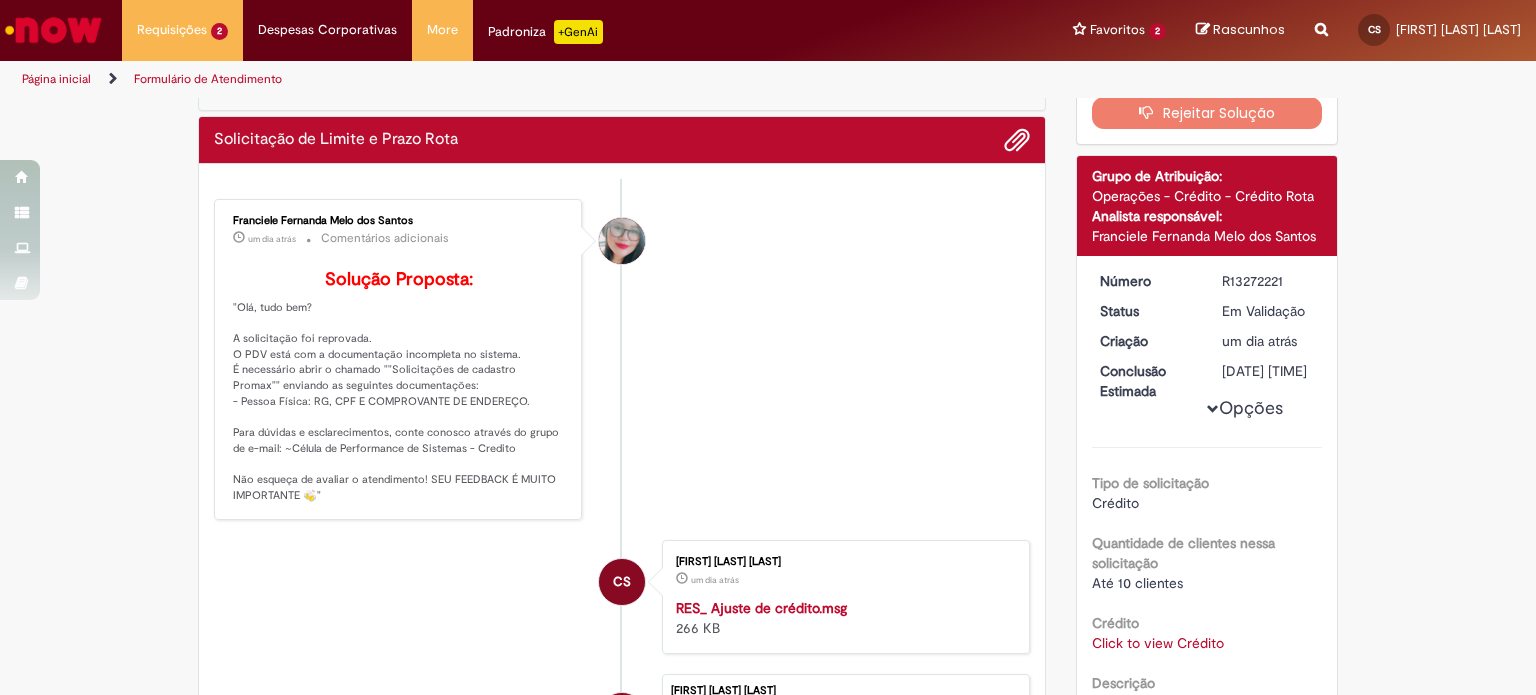 scroll, scrollTop: 100, scrollLeft: 0, axis: vertical 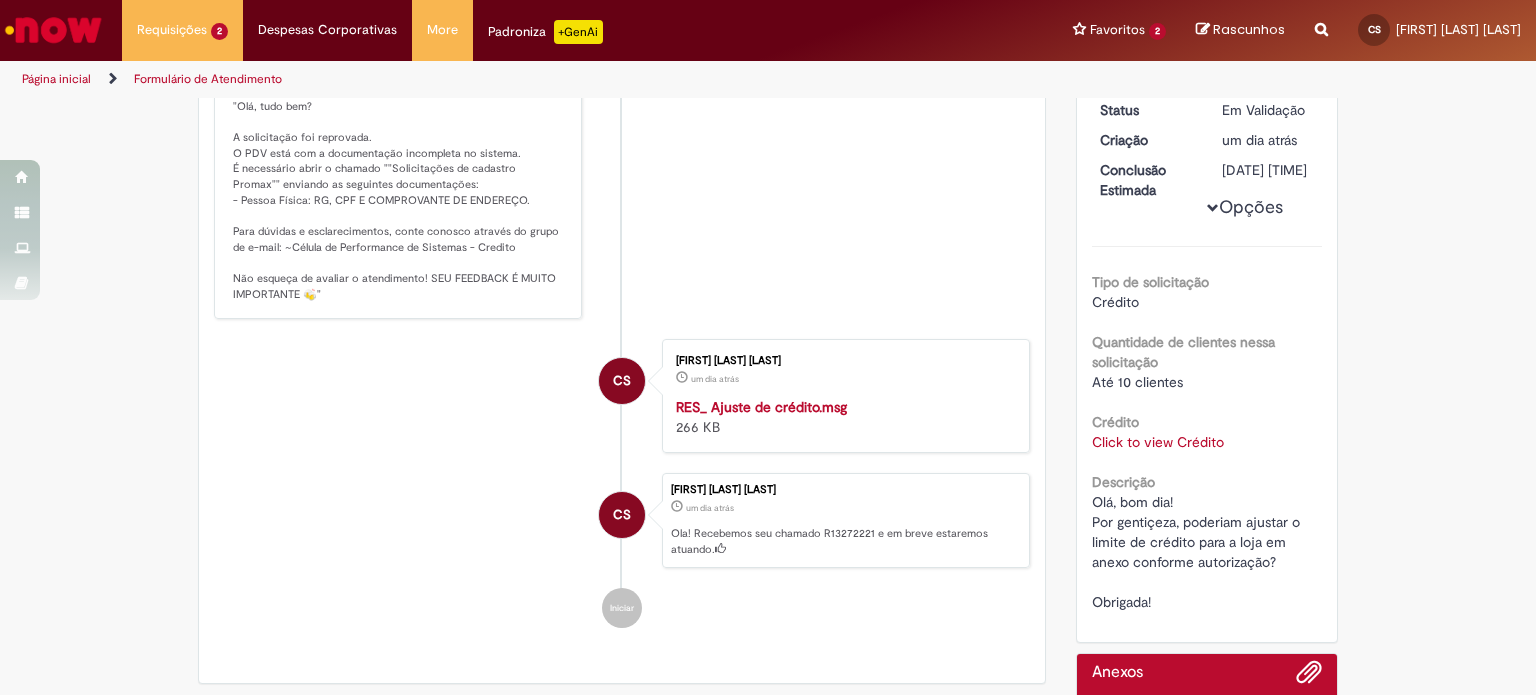 click on "Click to view Crédito" at bounding box center [1158, 442] 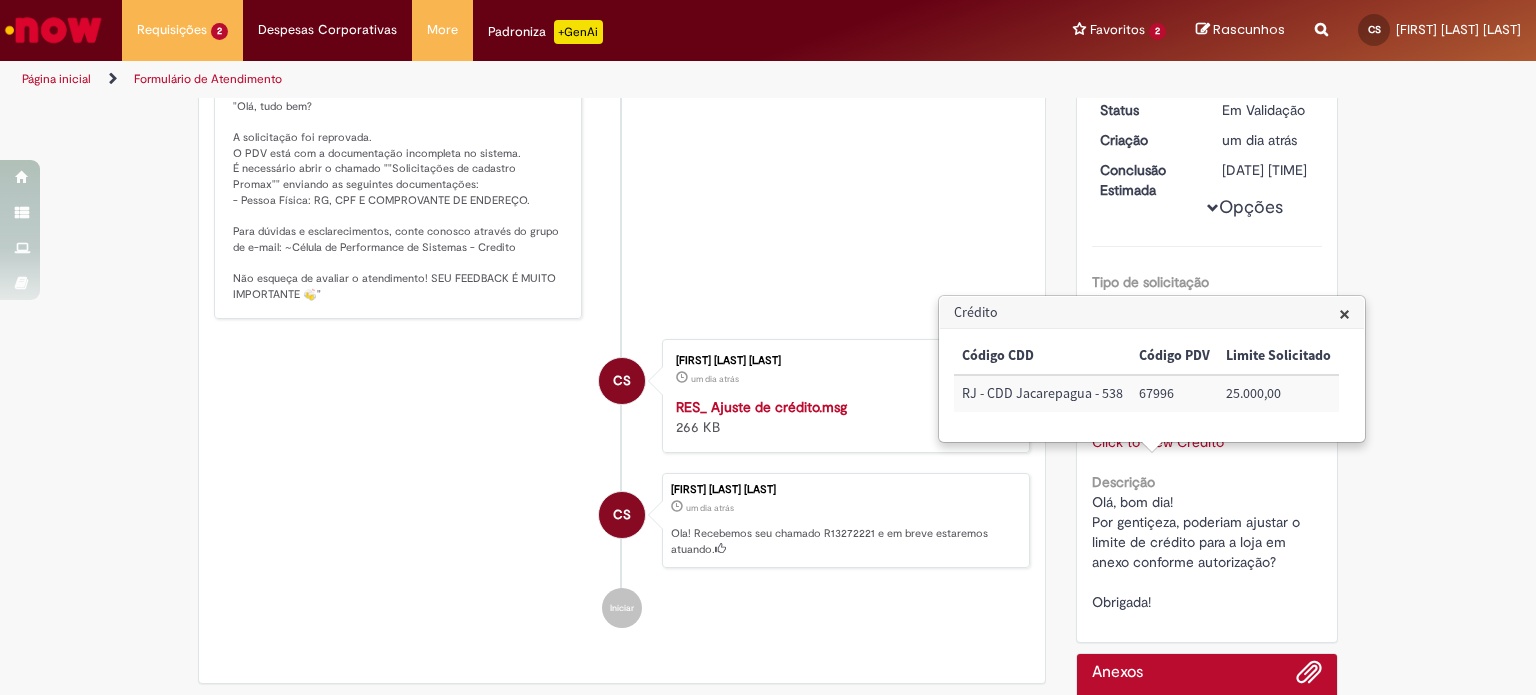 click on "Crédito" at bounding box center (1152, 313) 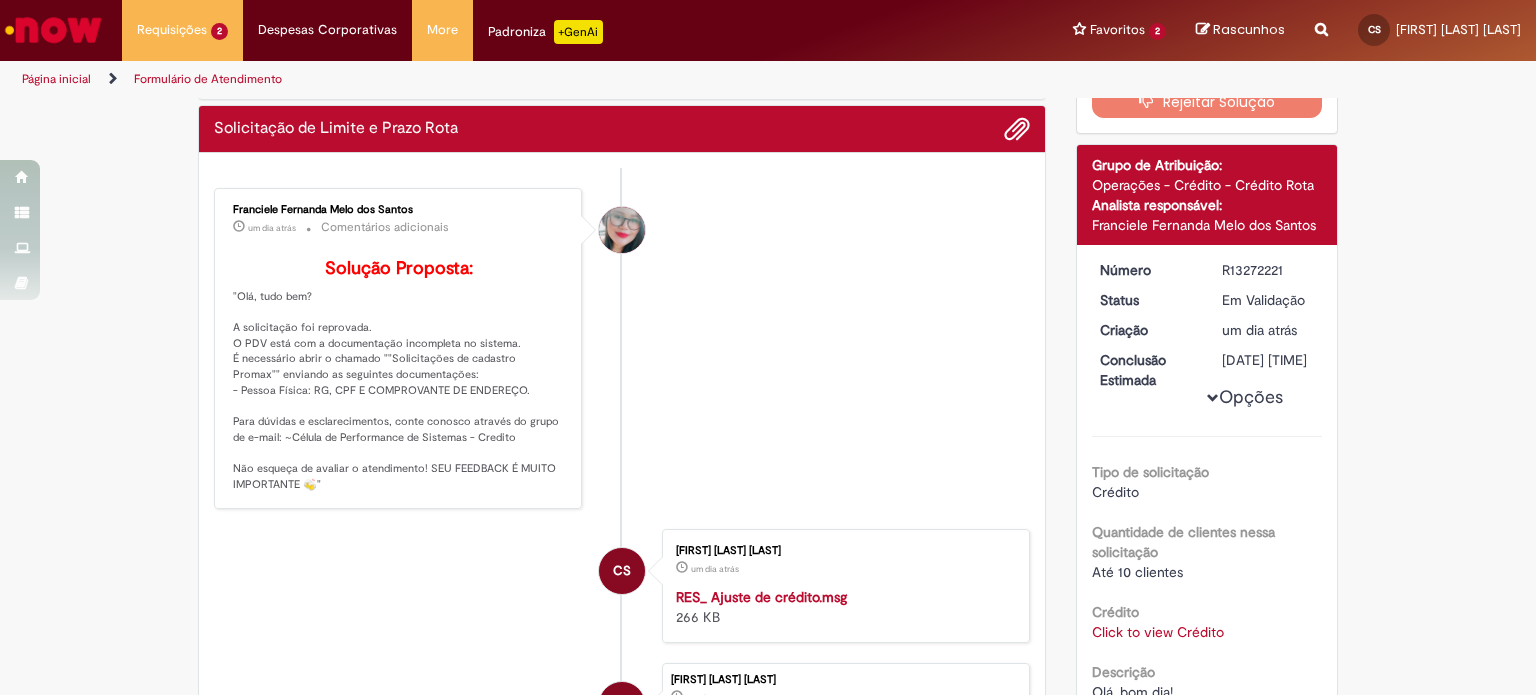 scroll, scrollTop: 0, scrollLeft: 0, axis: both 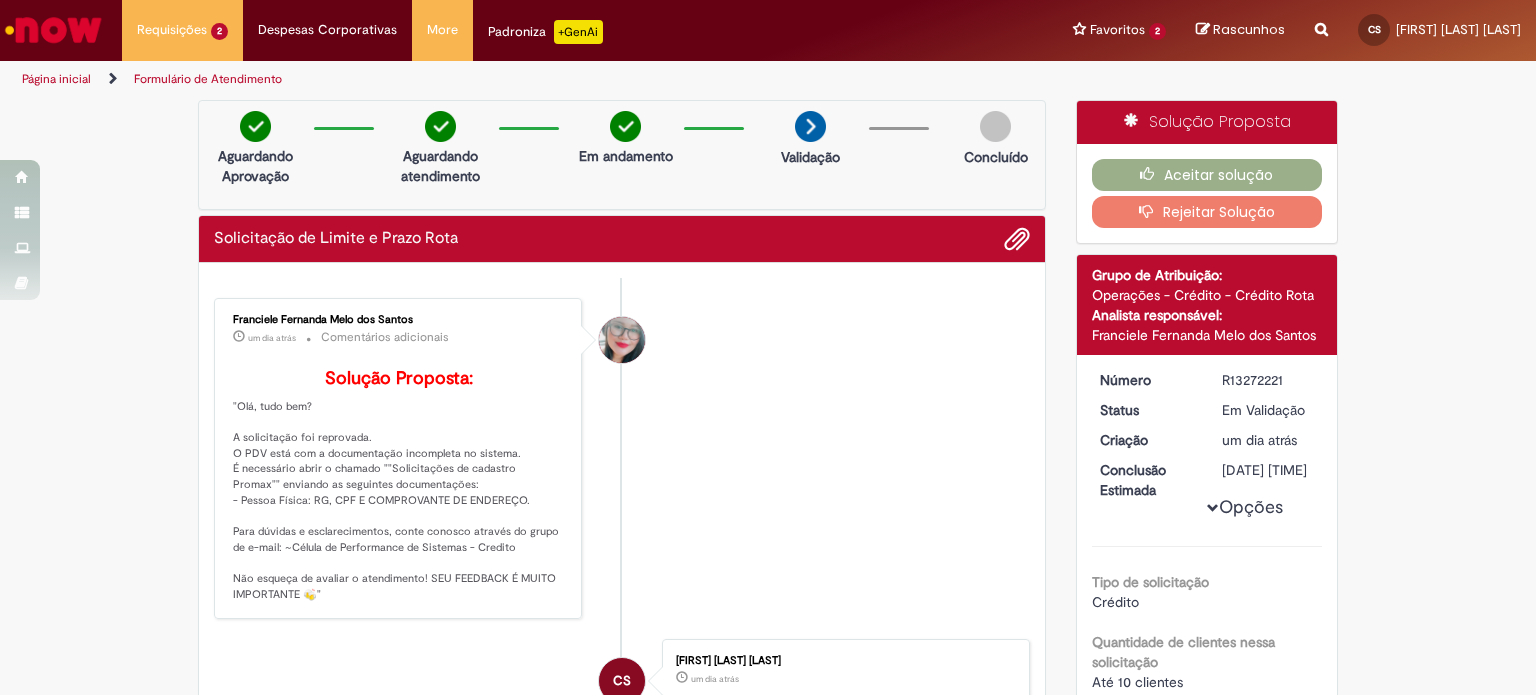 click on "Rejeitar Solução" at bounding box center (1207, 212) 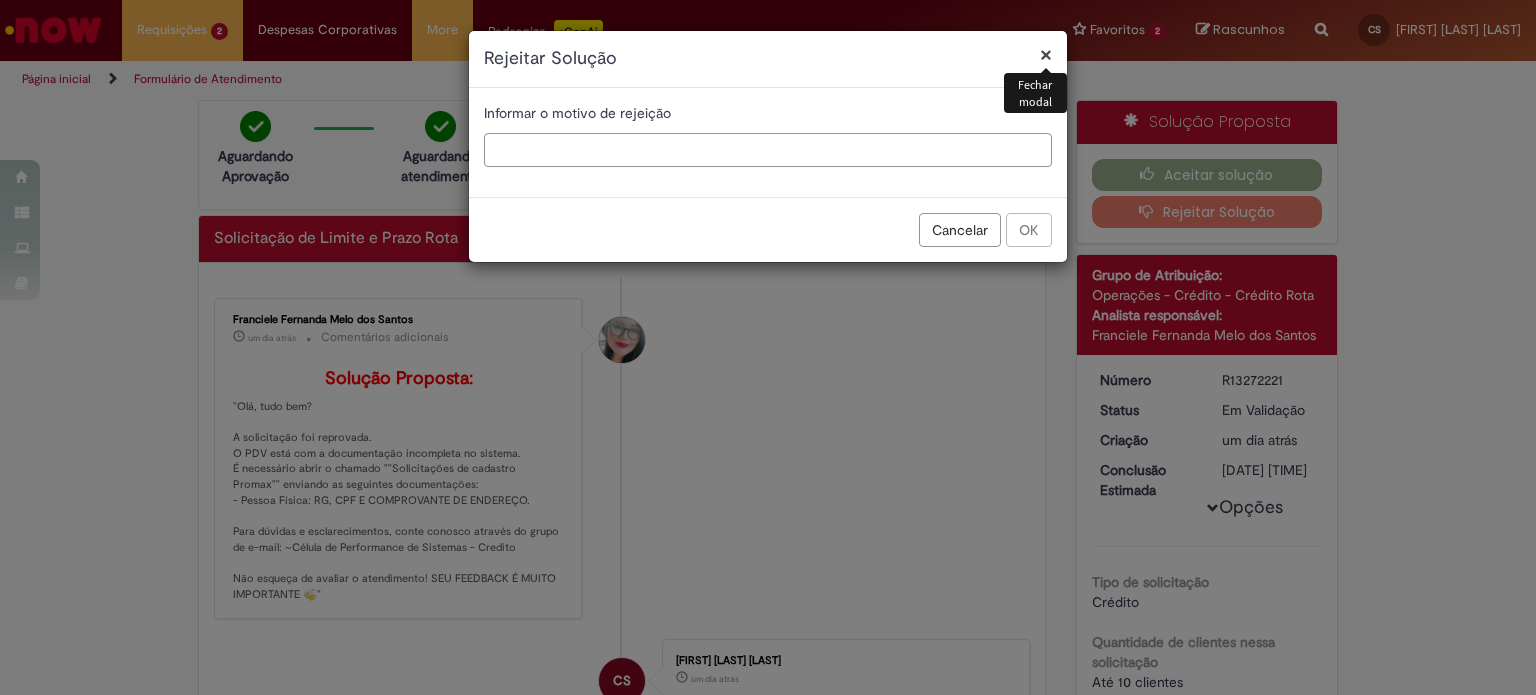 click at bounding box center (768, 150) 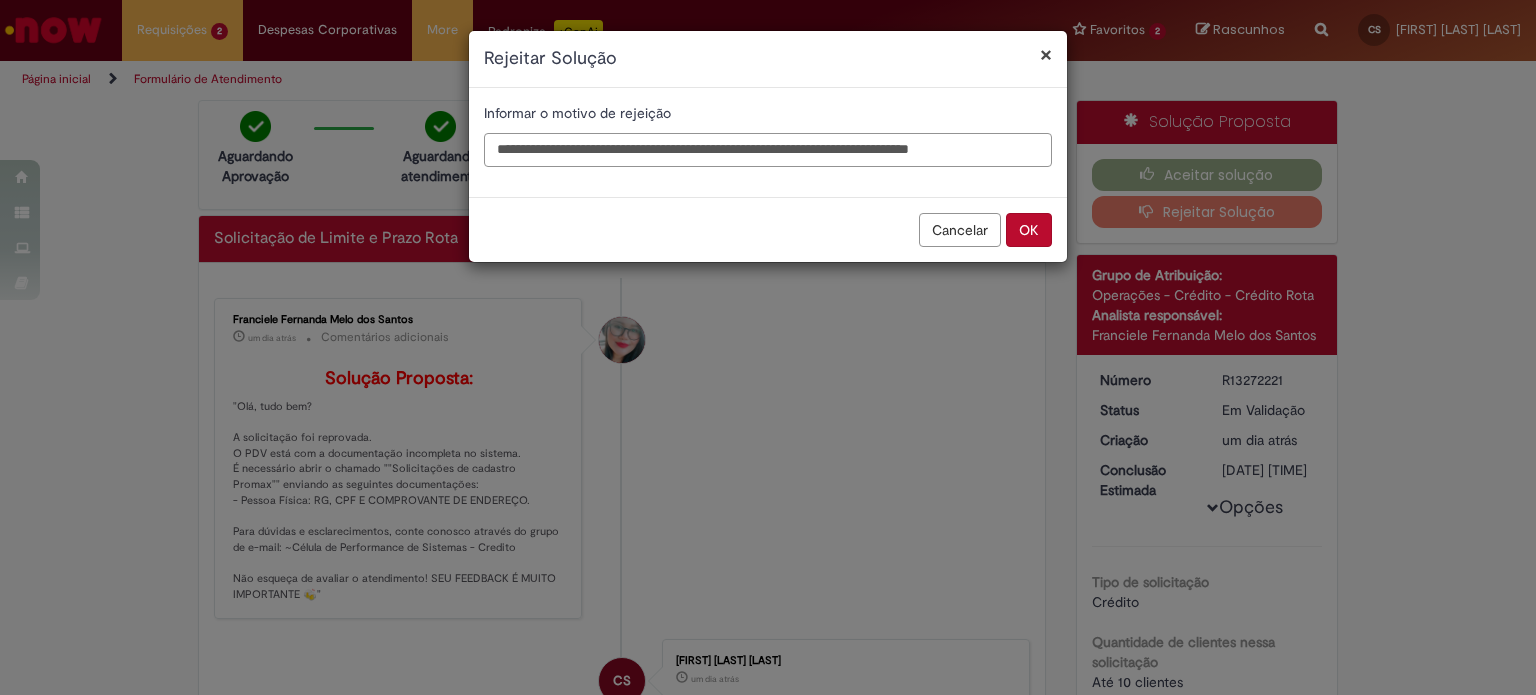 paste on "**********" 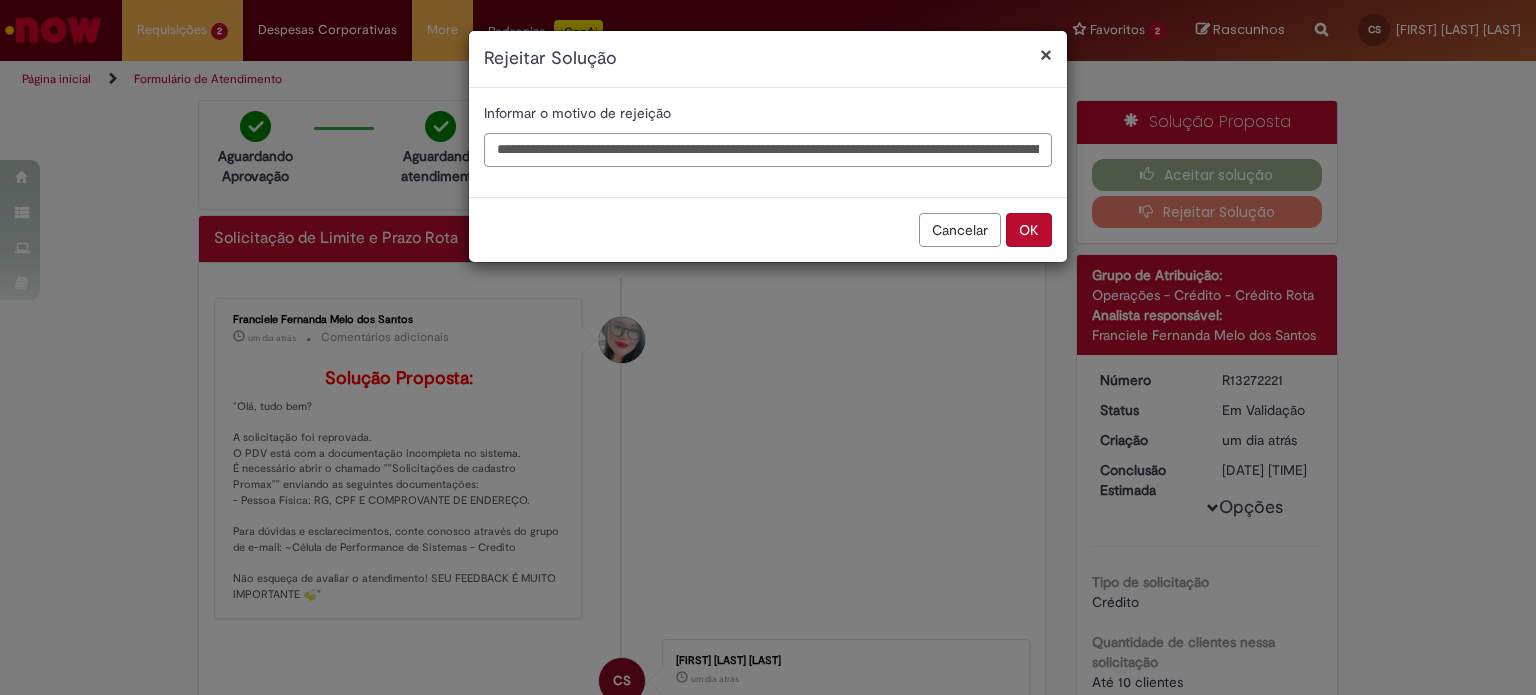 scroll, scrollTop: 0, scrollLeft: 296, axis: horizontal 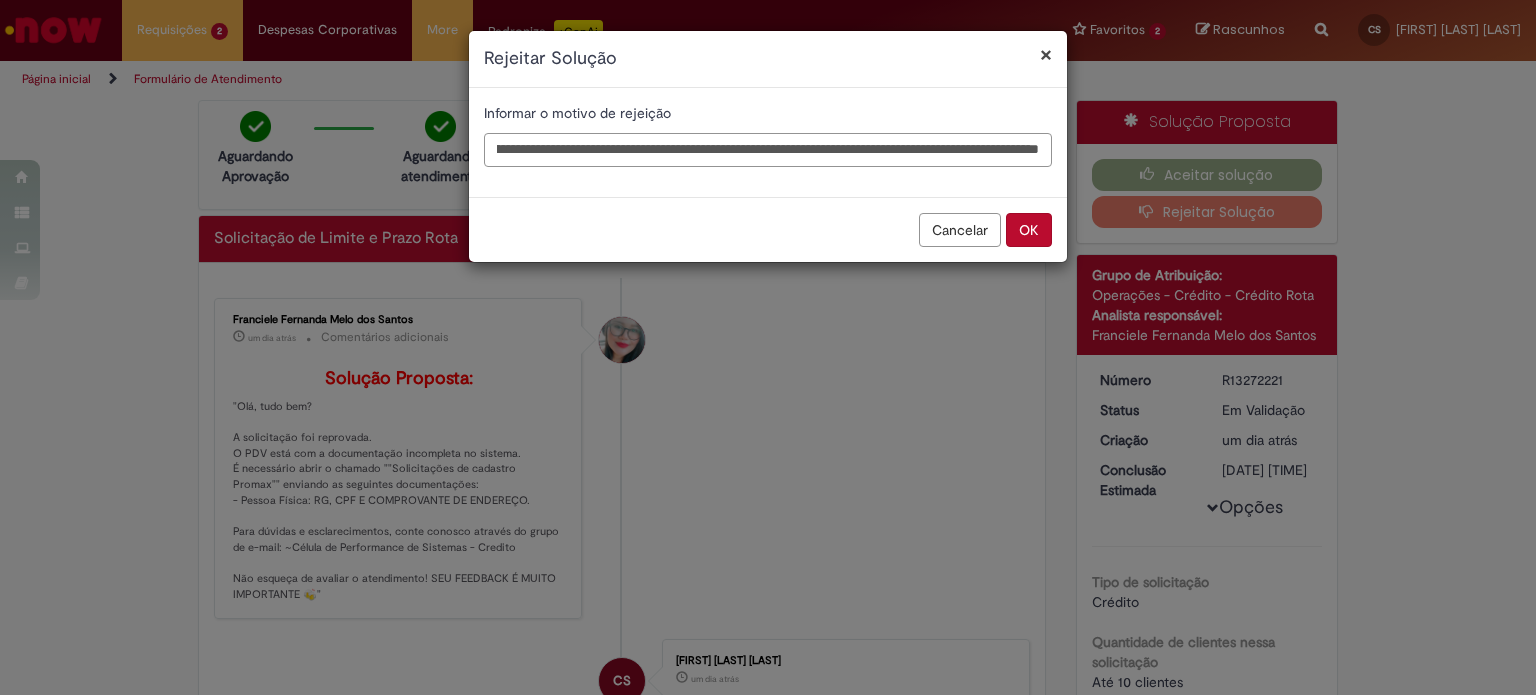 type on "**********" 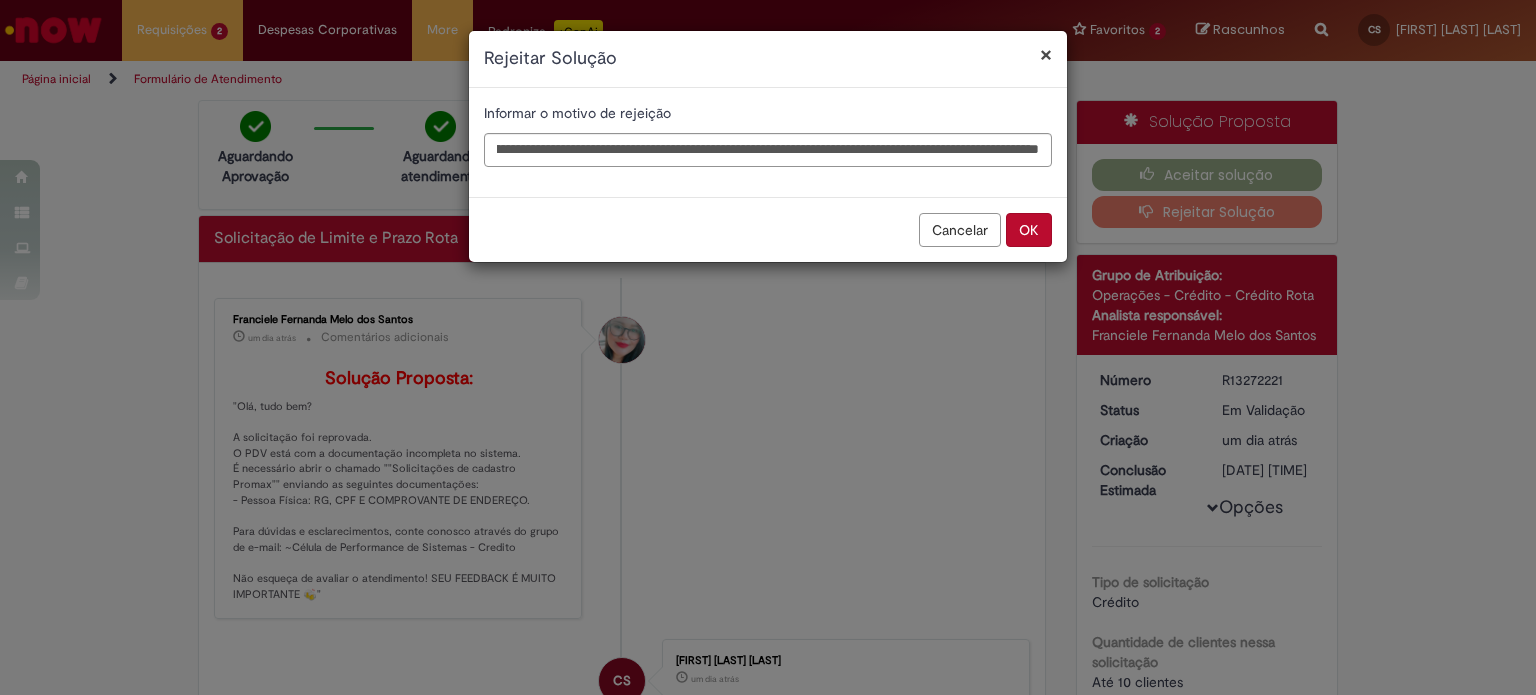scroll, scrollTop: 0, scrollLeft: 0, axis: both 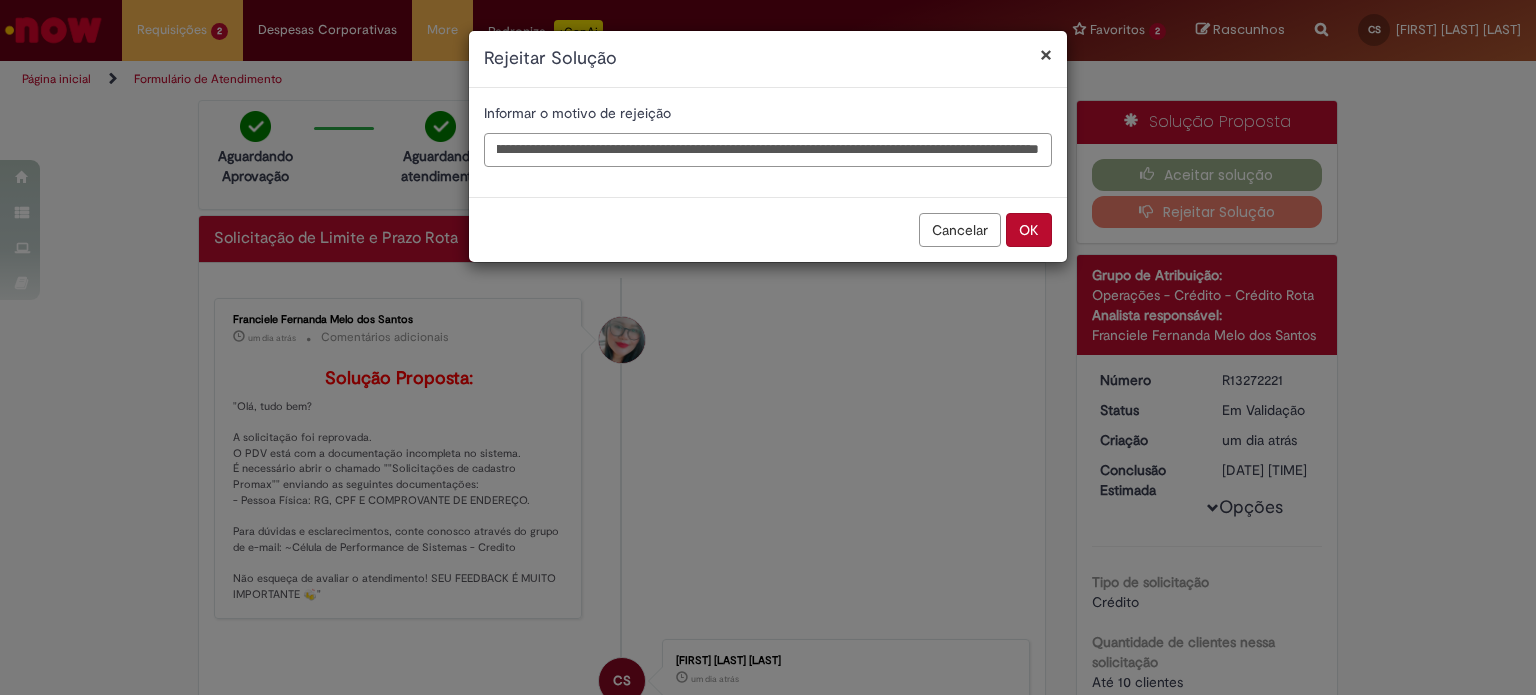 drag, startPoint x: 964, startPoint y: 143, endPoint x: 1131, endPoint y: 143, distance: 167 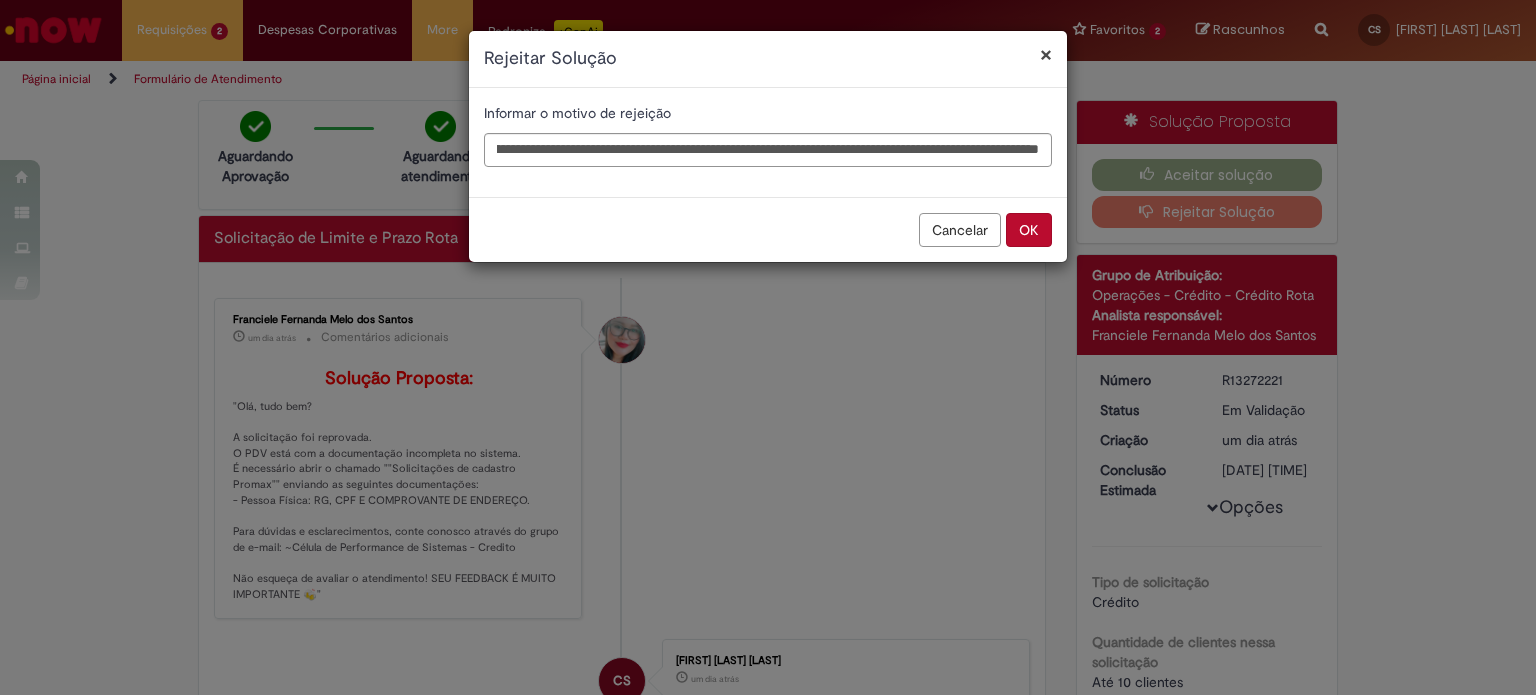 scroll, scrollTop: 0, scrollLeft: 0, axis: both 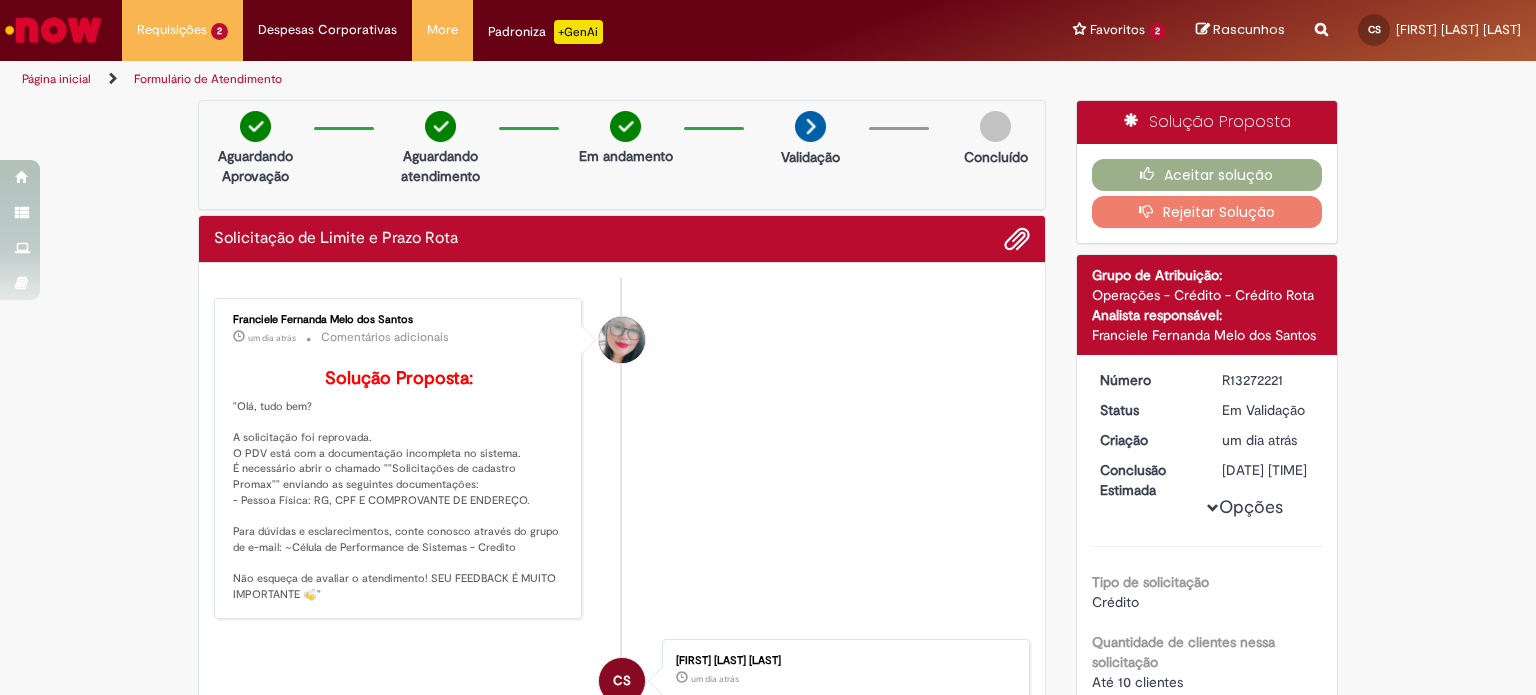 click on "Rejeitar Solução" at bounding box center [1207, 212] 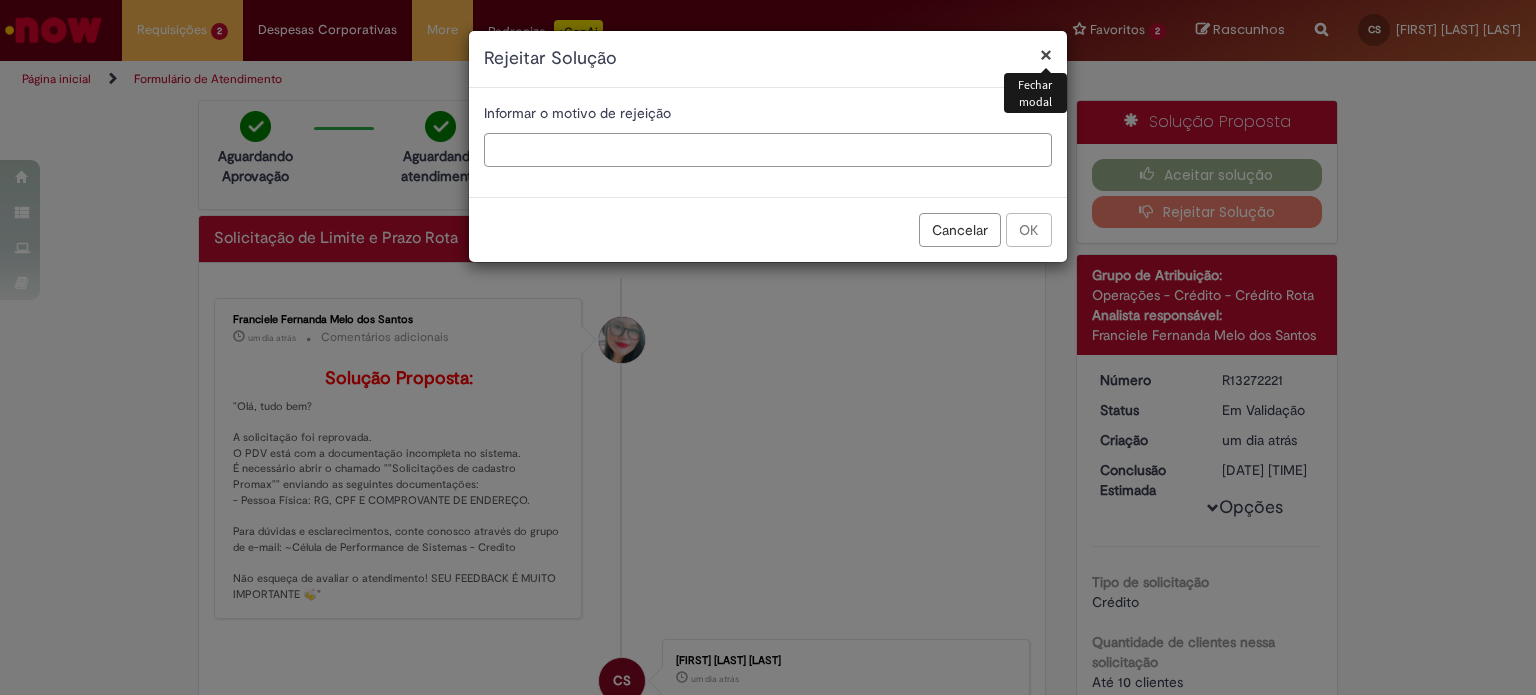 click at bounding box center [768, 150] 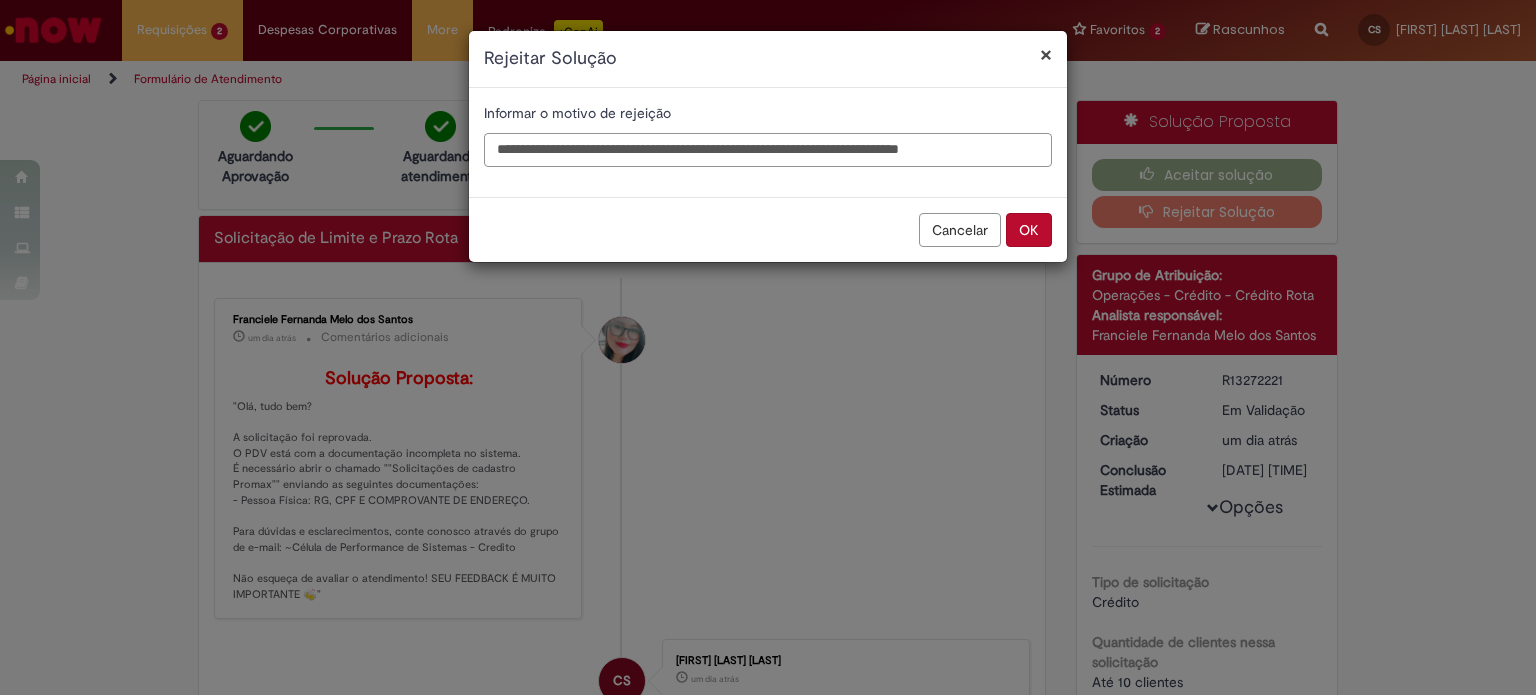 paste on "**********" 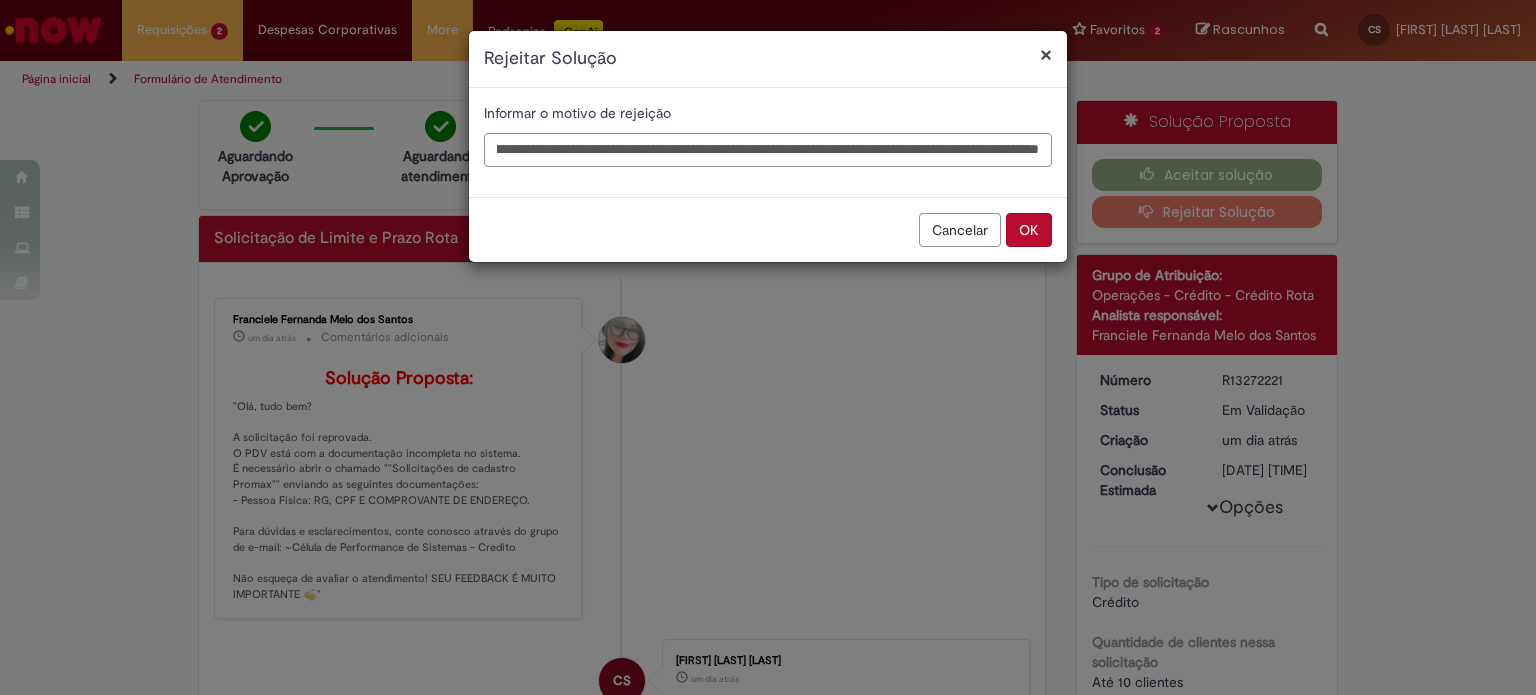 scroll, scrollTop: 0, scrollLeft: 440, axis: horizontal 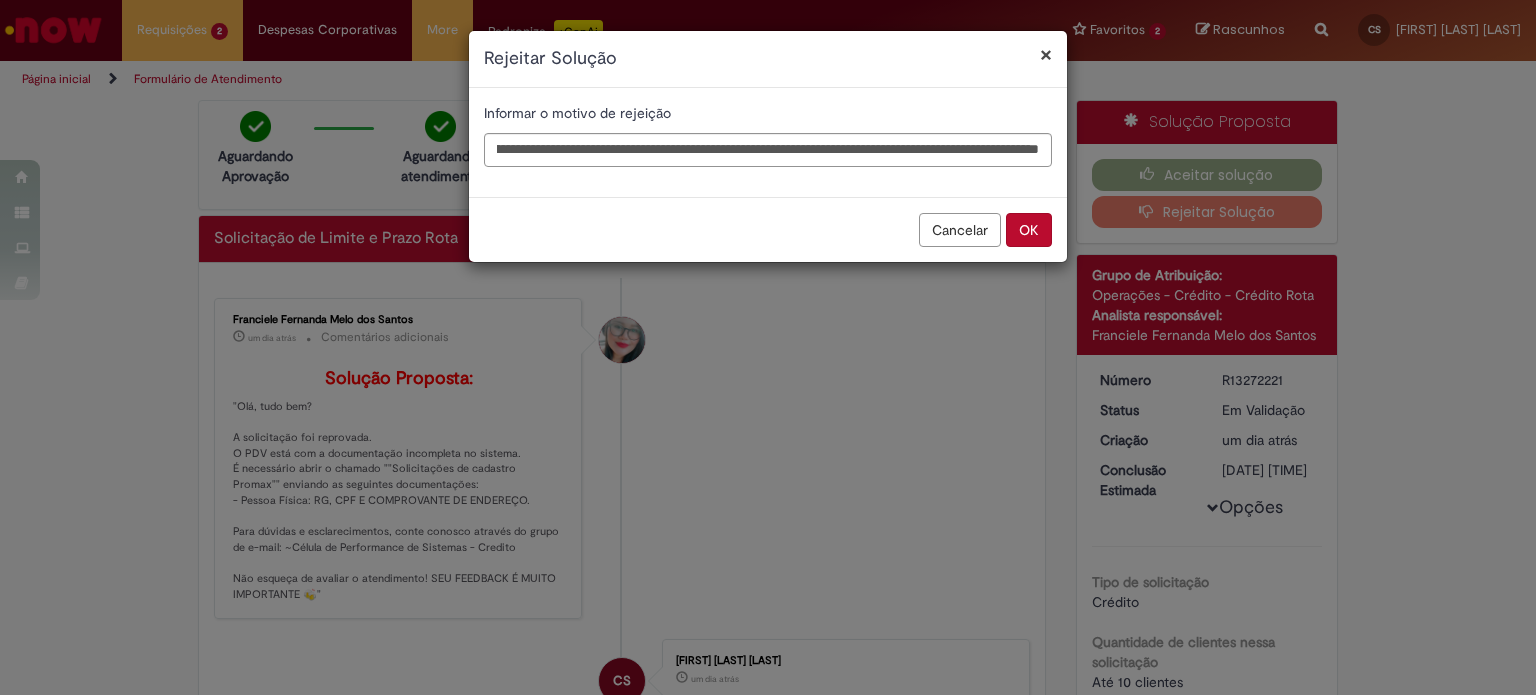 type 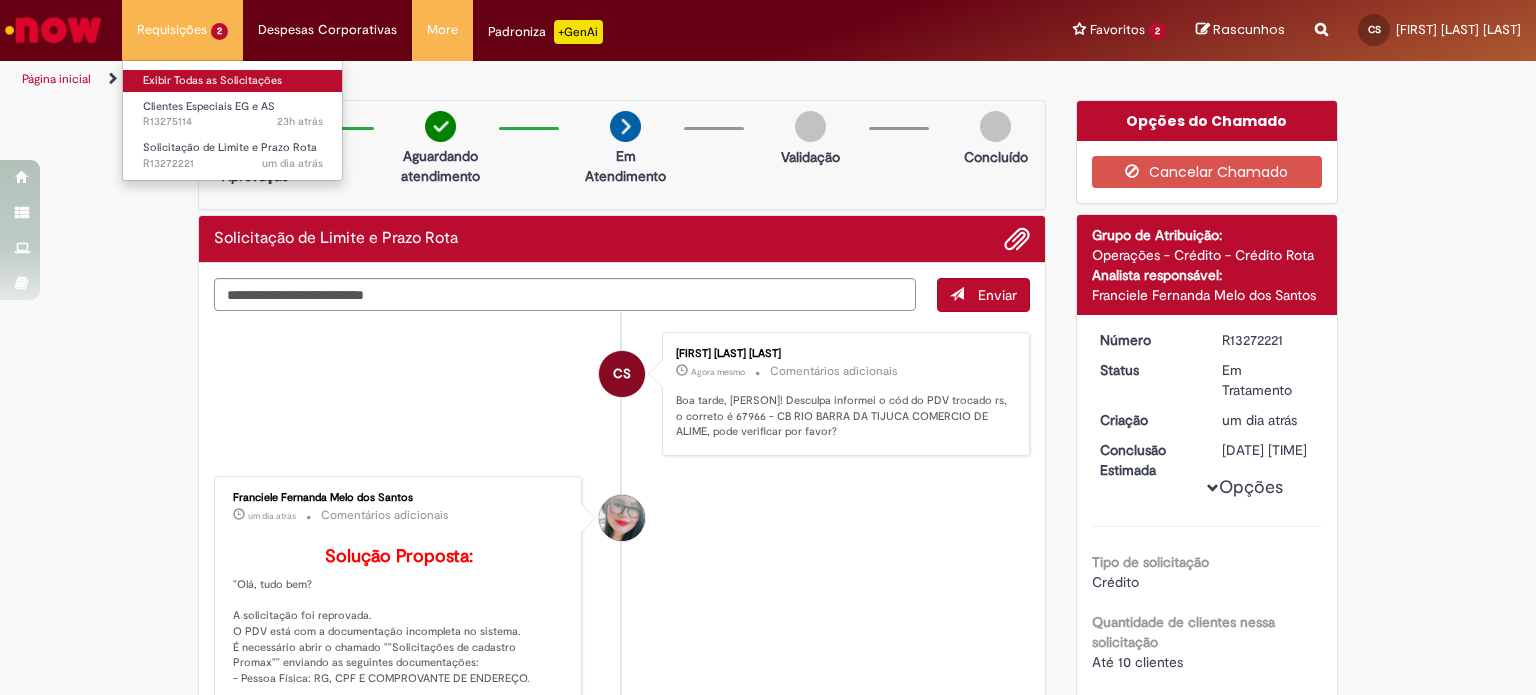 click on "Exibir Todas as Solicitações" at bounding box center [233, 81] 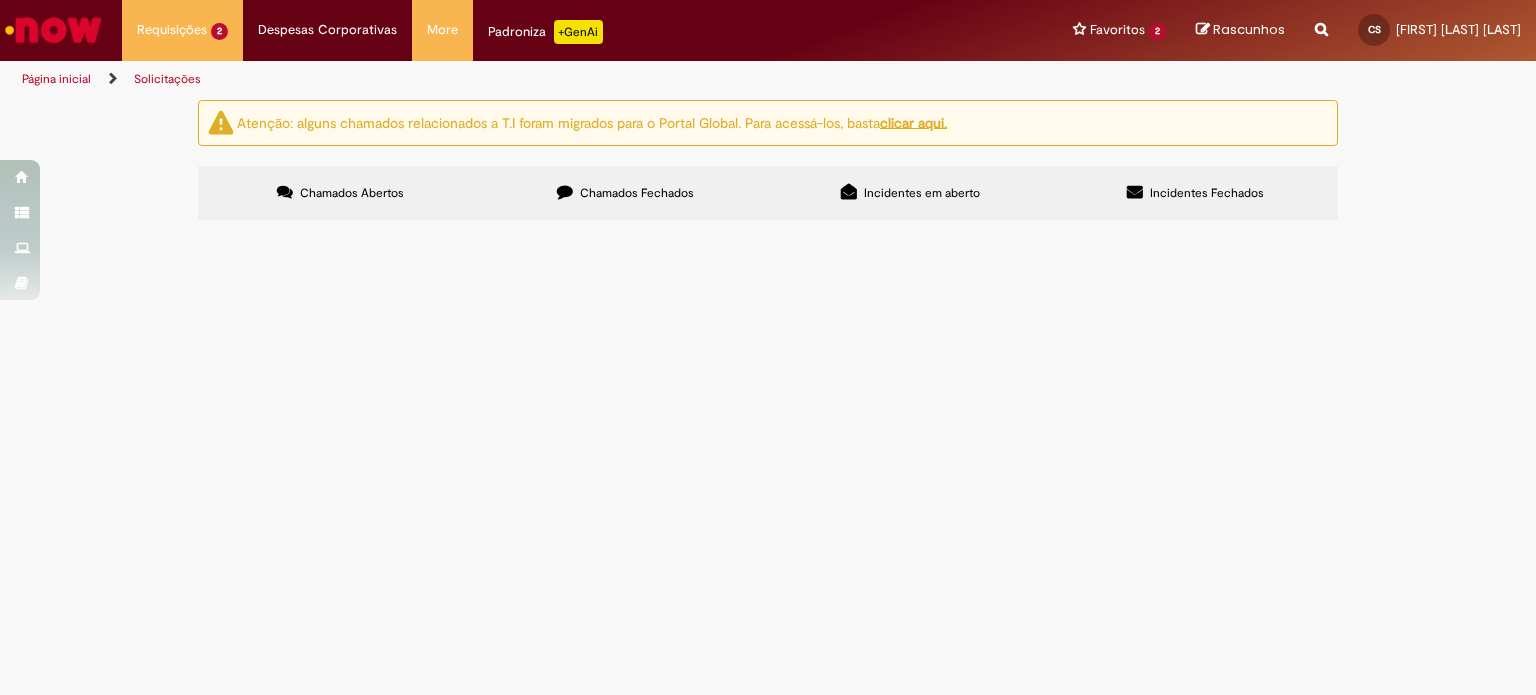 click on "Olá, boa tarde!
Por gentileza, poderiam remover as condições comerciais e EG da loja em anexo.
Obrigada1" at bounding box center (0, 0) 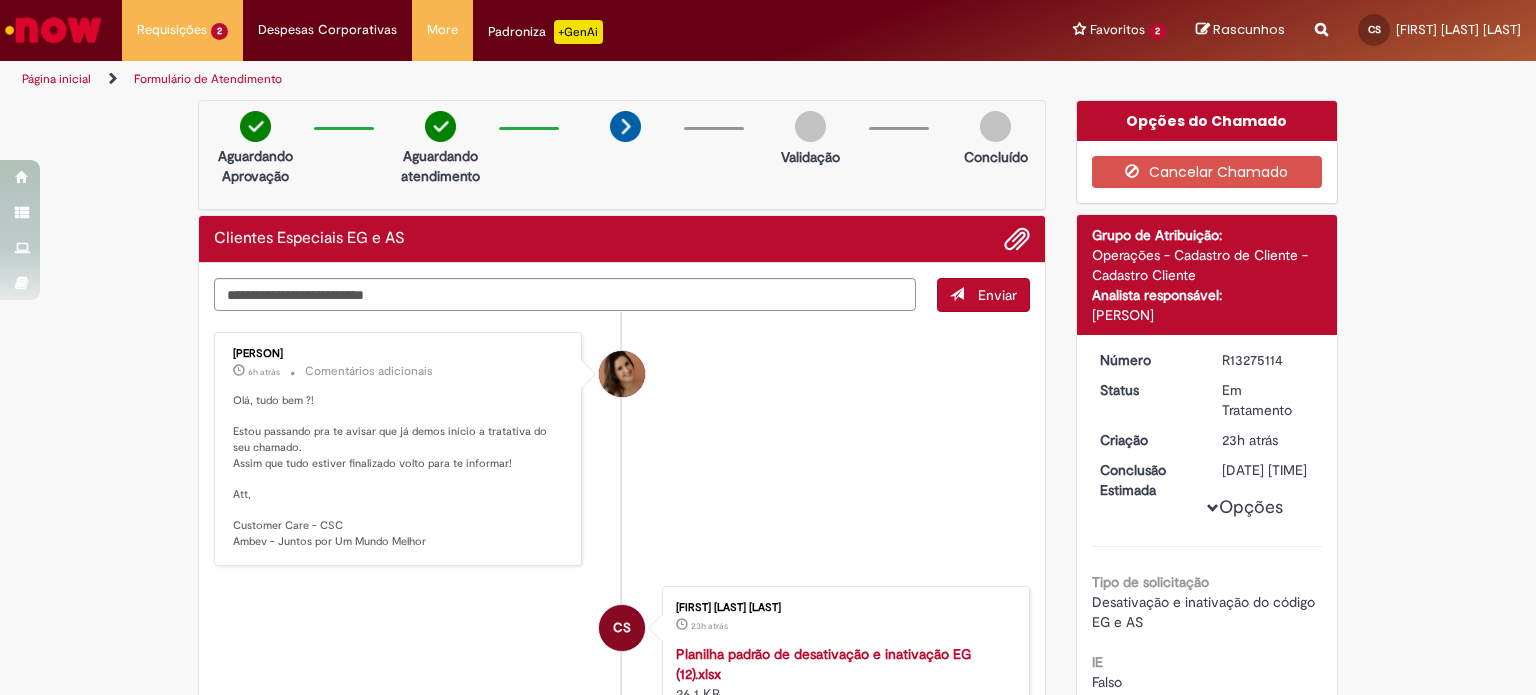 click at bounding box center (53, 30) 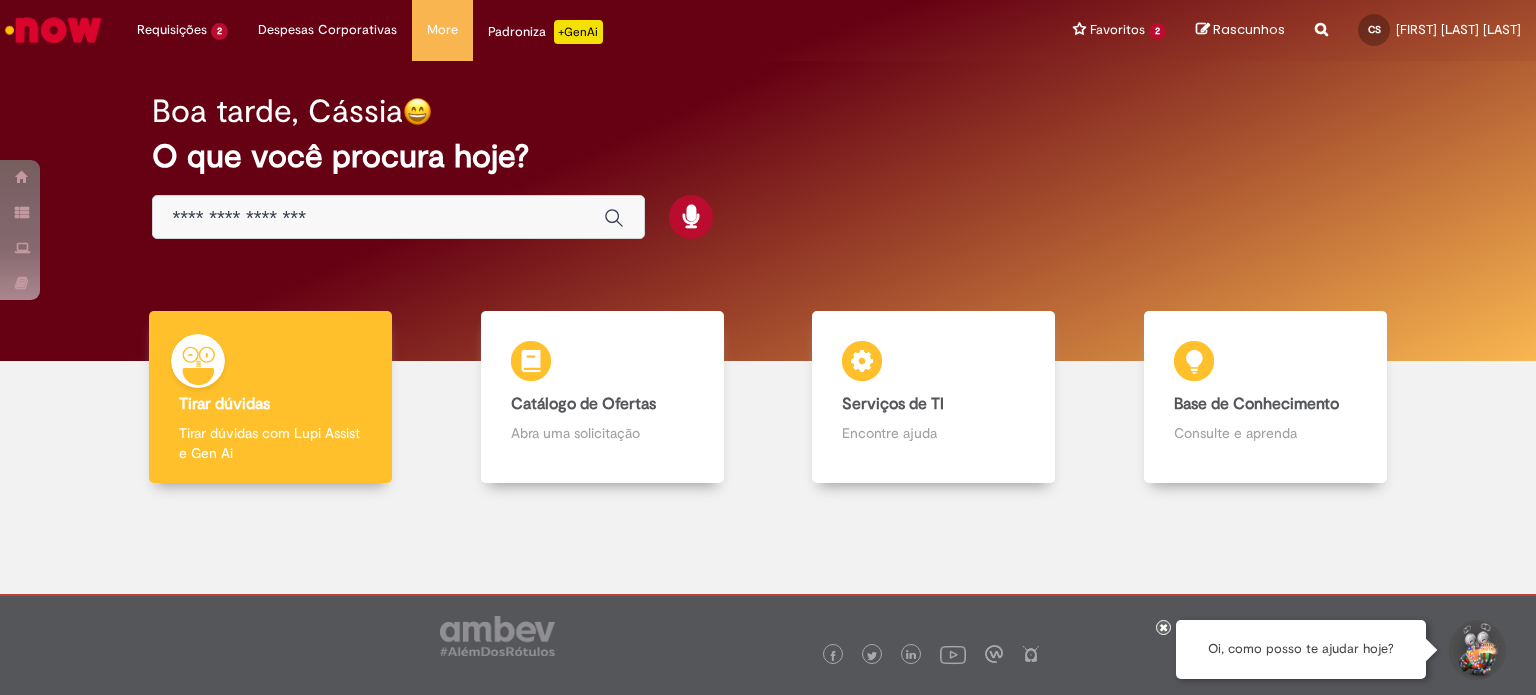 scroll, scrollTop: 0, scrollLeft: 0, axis: both 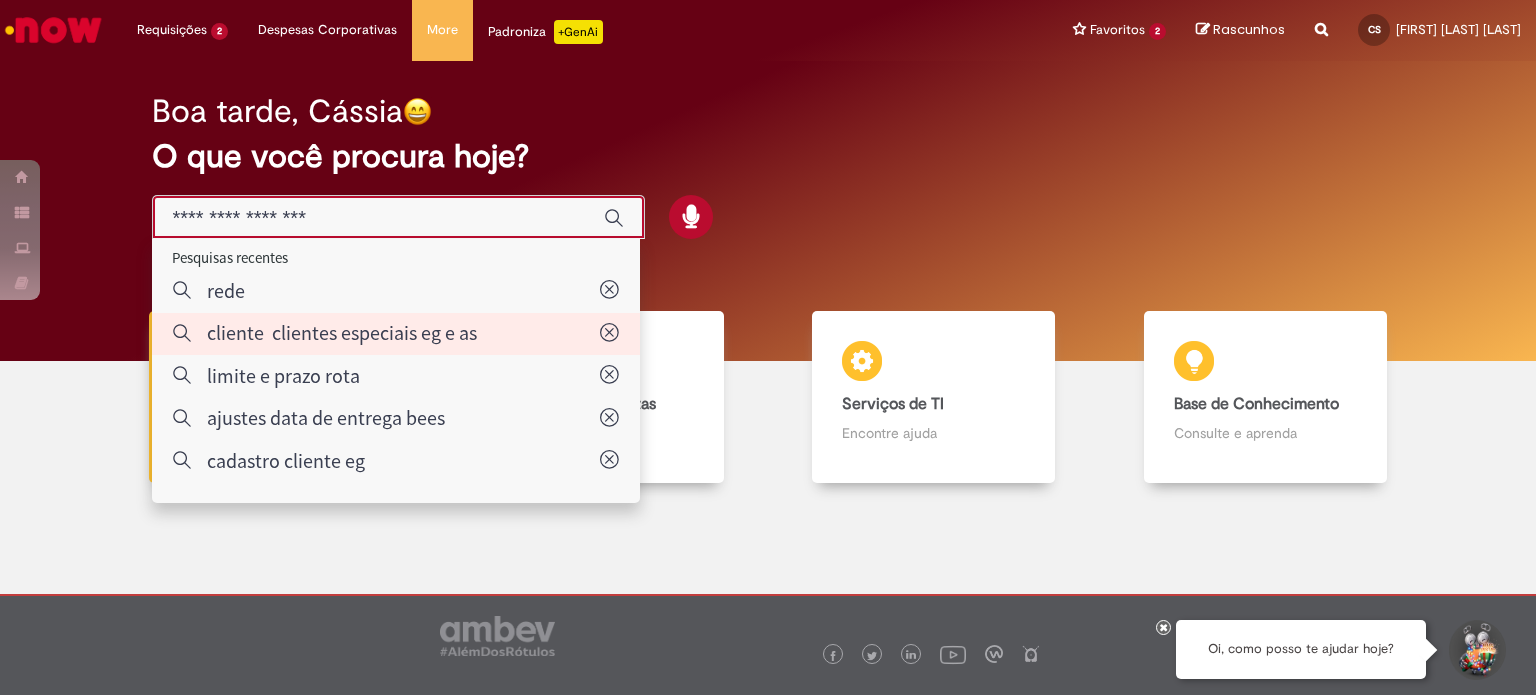 type on "**********" 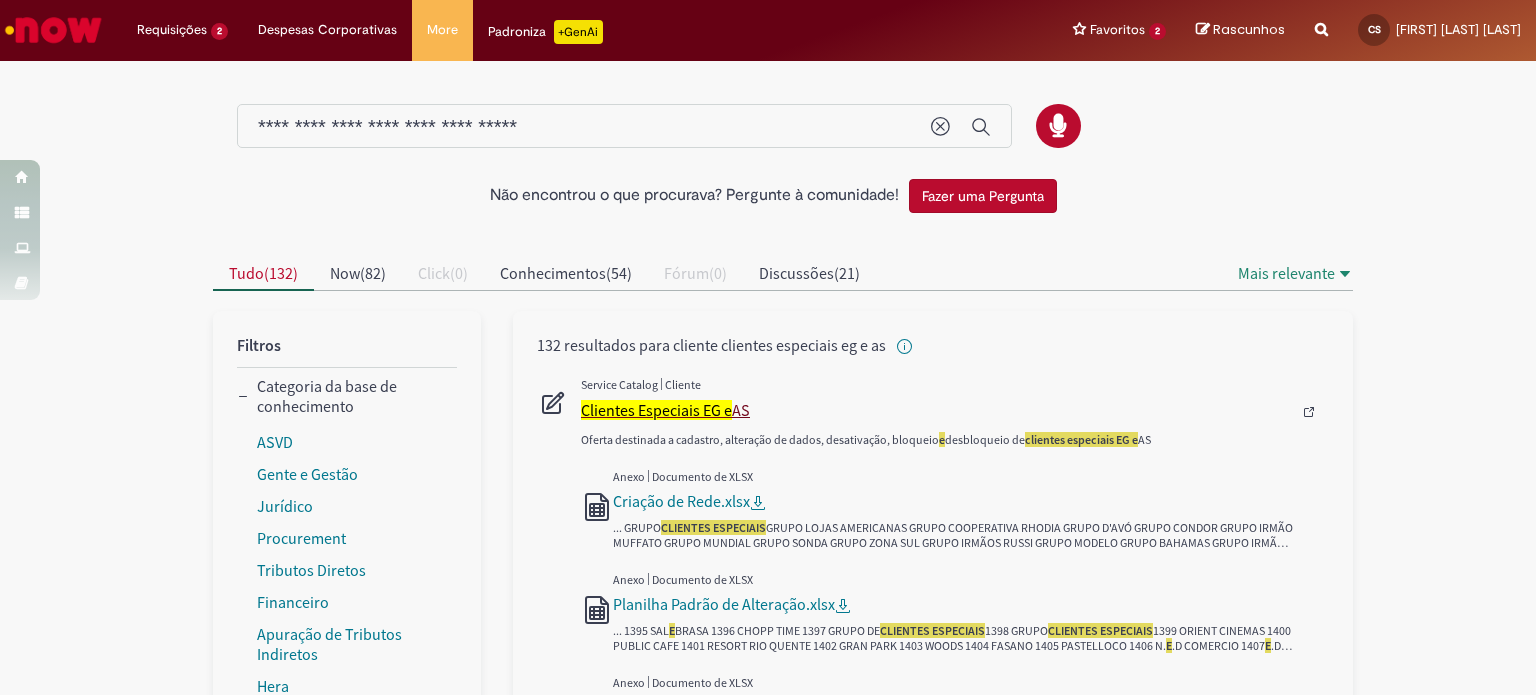 click on "Clientes Especiais EG e" at bounding box center [656, 410] 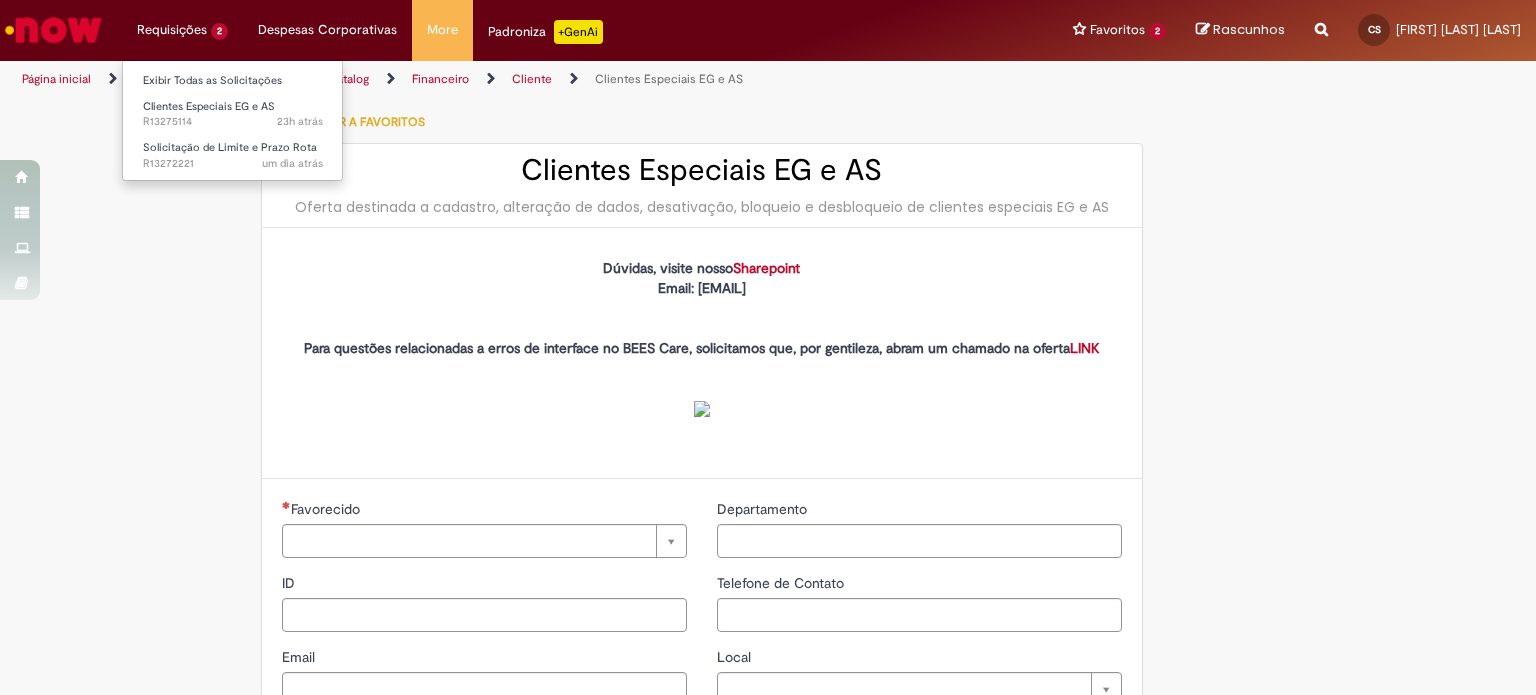type on "**********" 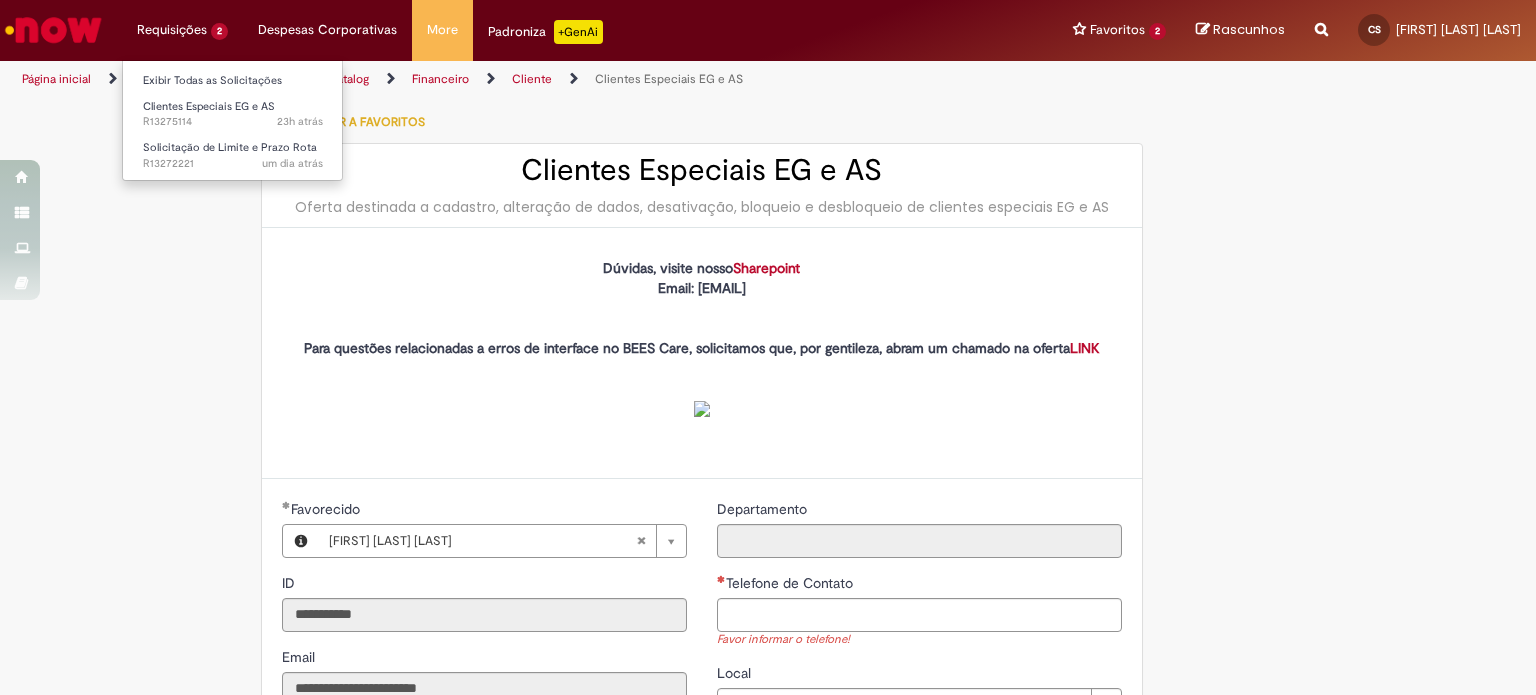 type on "**********" 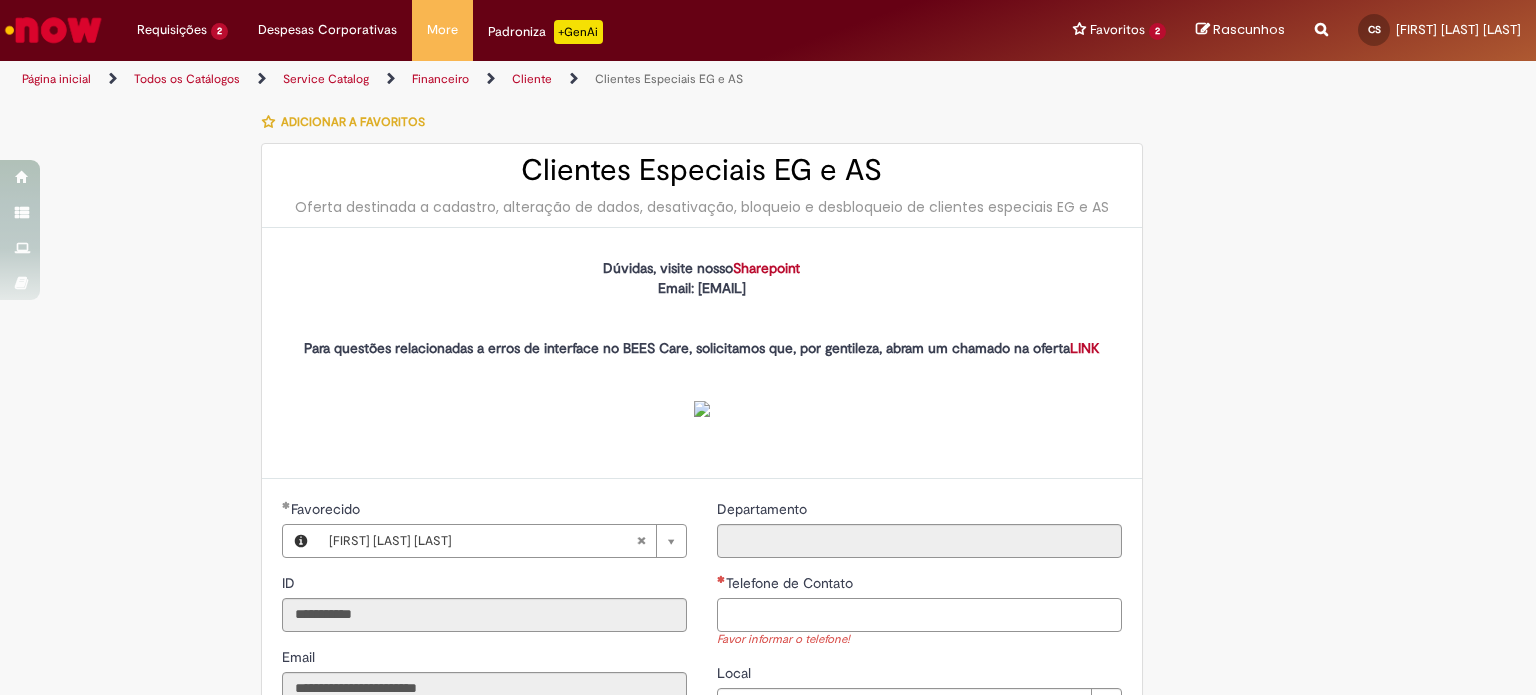 click on "Telefone de Contato" at bounding box center [919, 615] 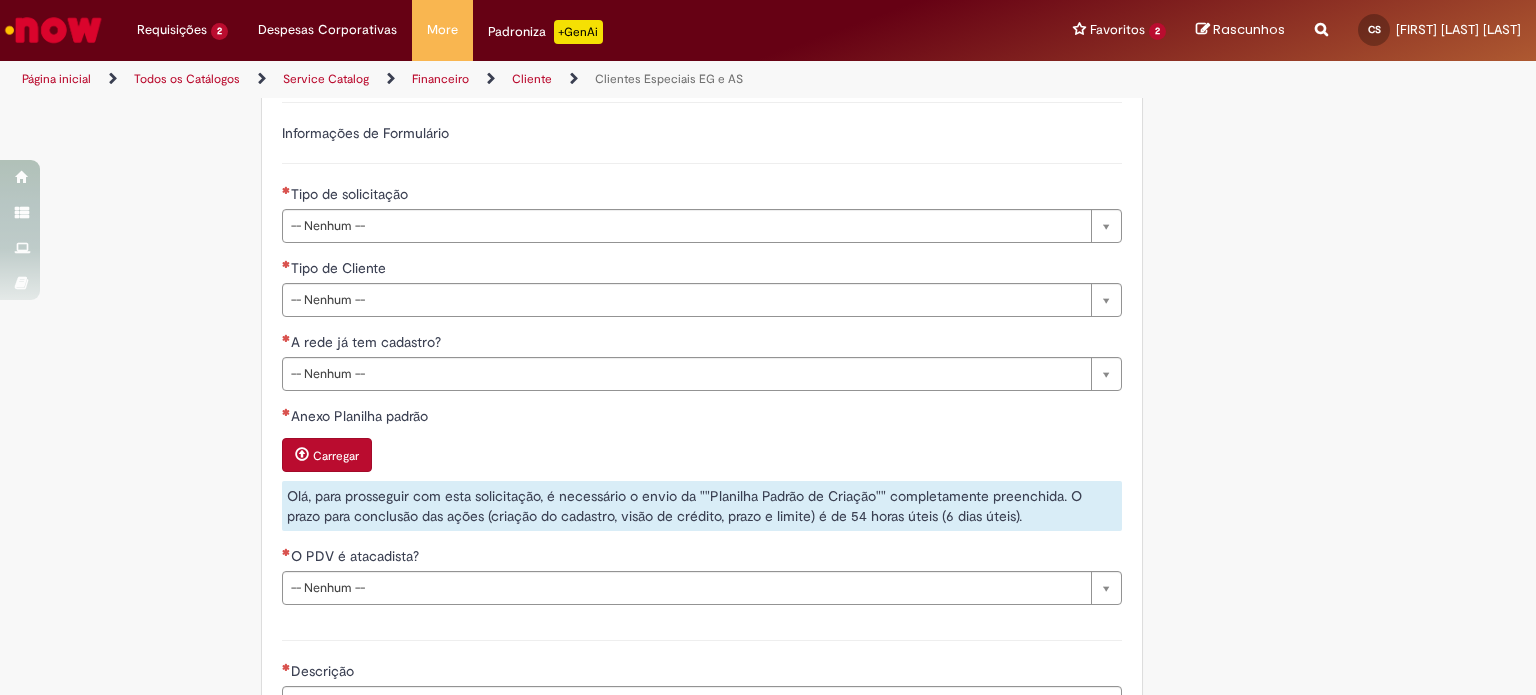 scroll, scrollTop: 700, scrollLeft: 0, axis: vertical 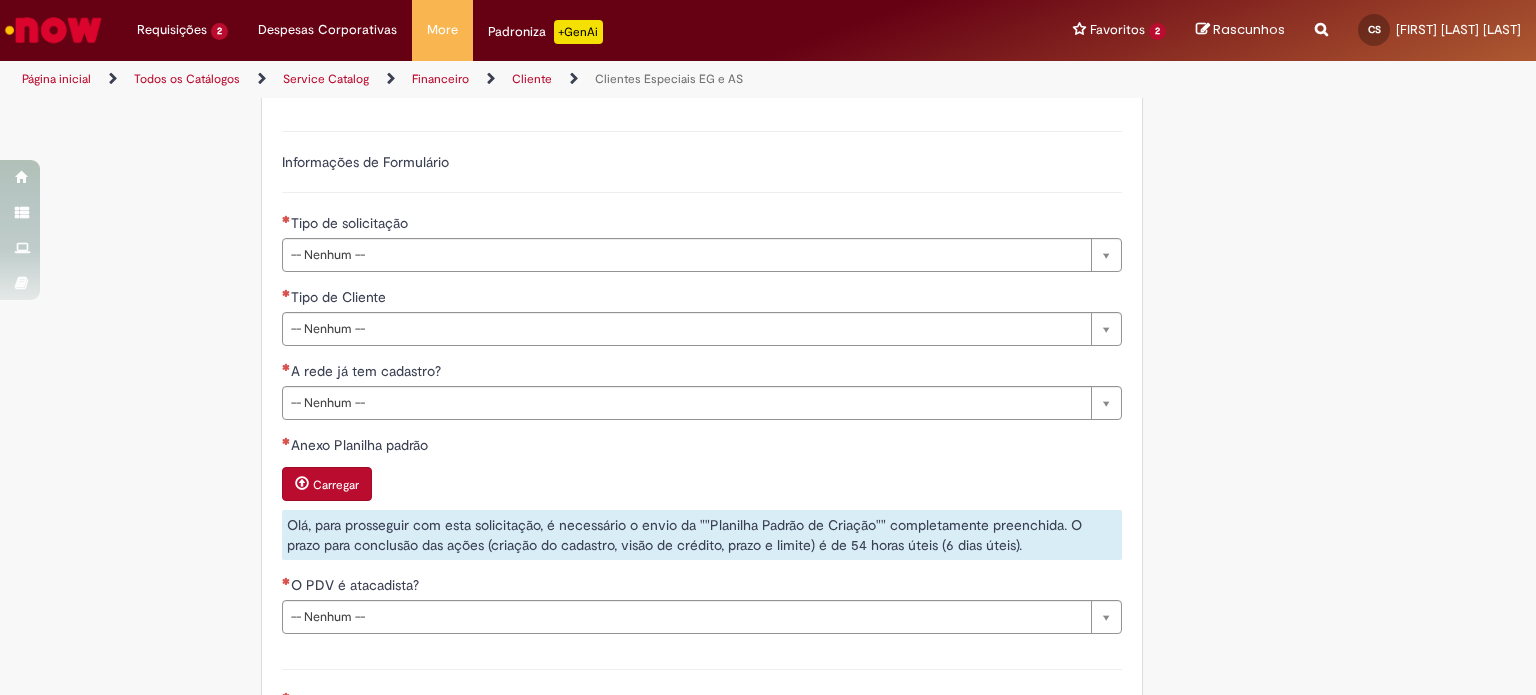 type on "**********" 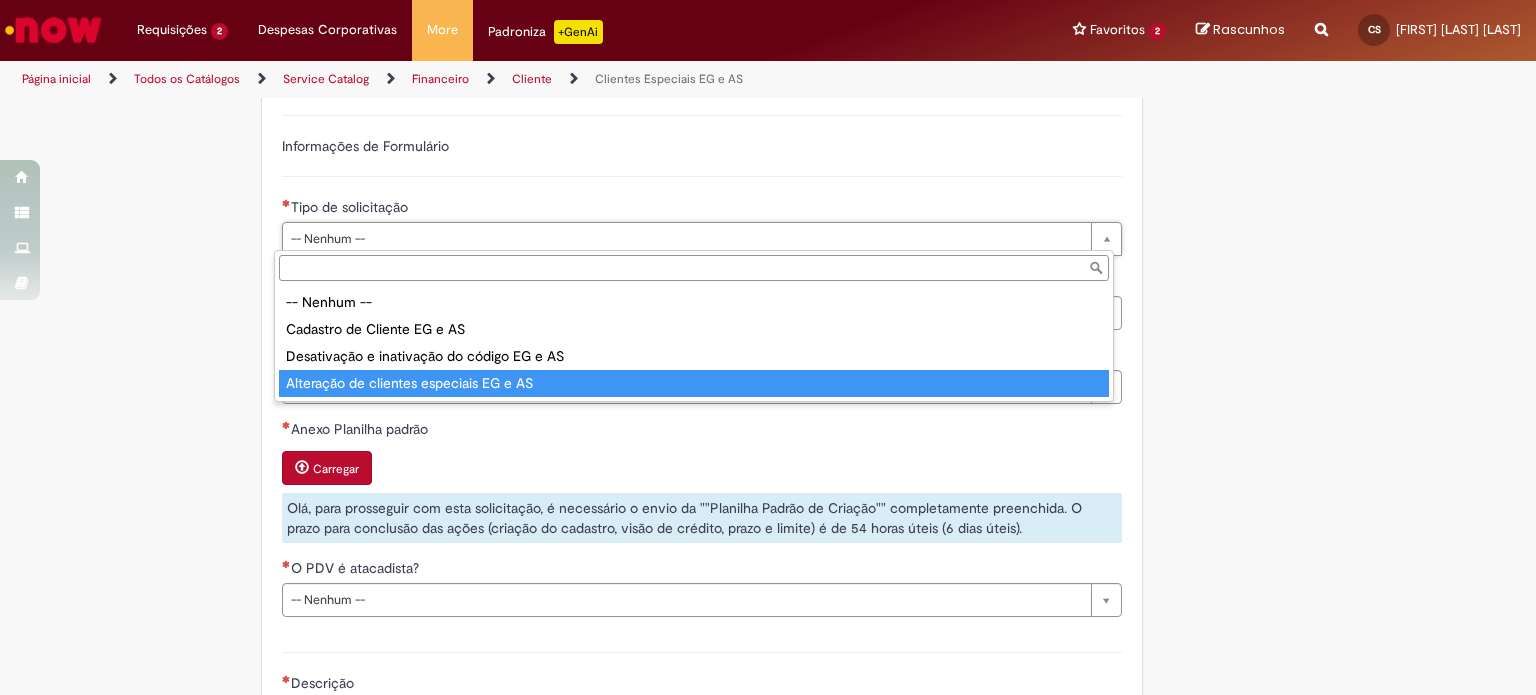 type on "**********" 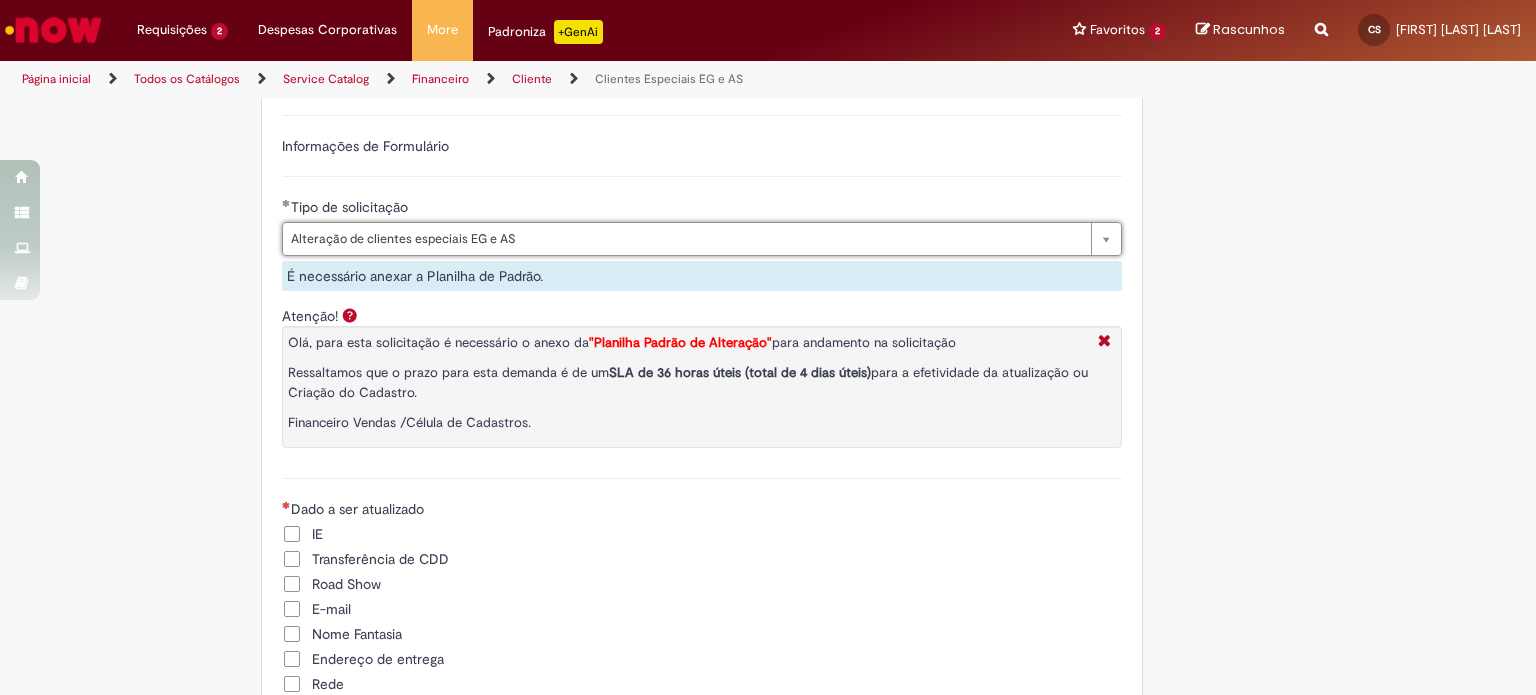 click on "Financeiro Vendas /Célula de Cadastros." at bounding box center [688, 422] 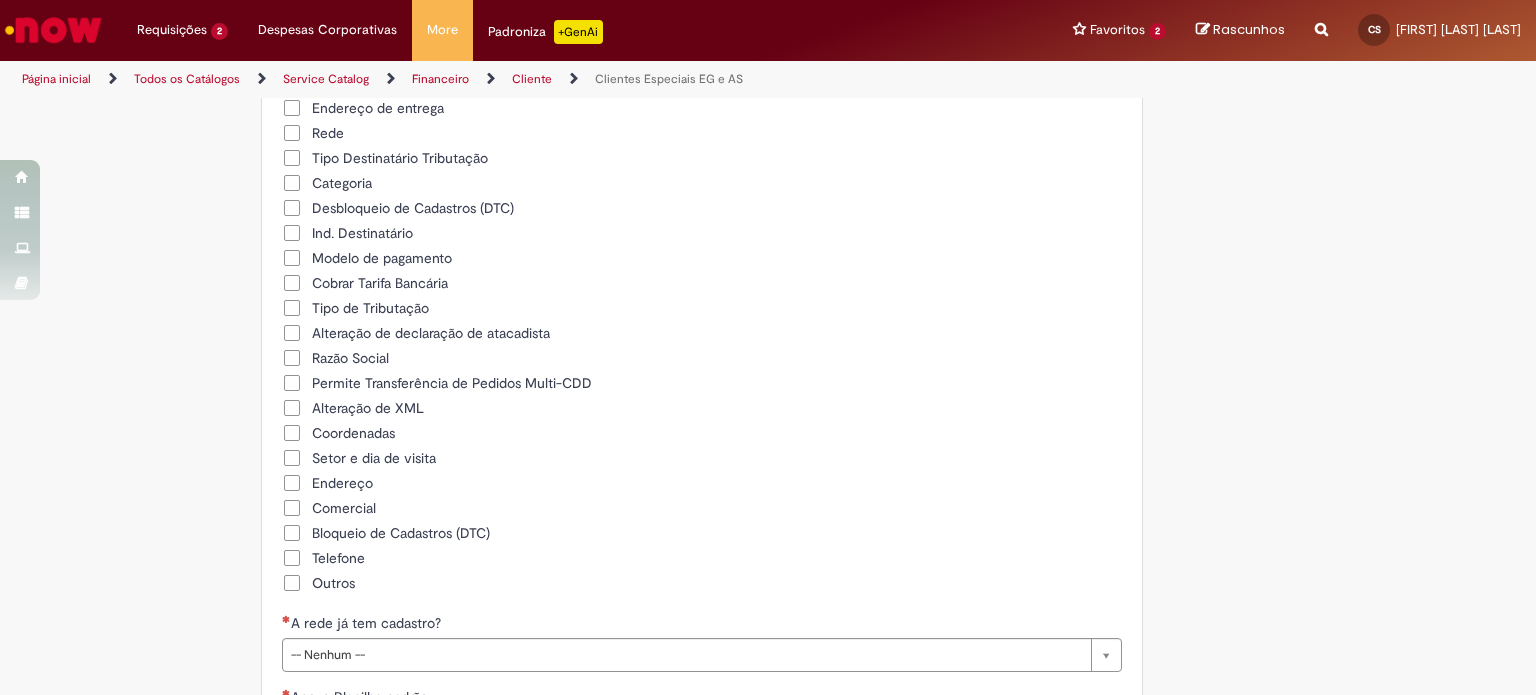 scroll, scrollTop: 1300, scrollLeft: 0, axis: vertical 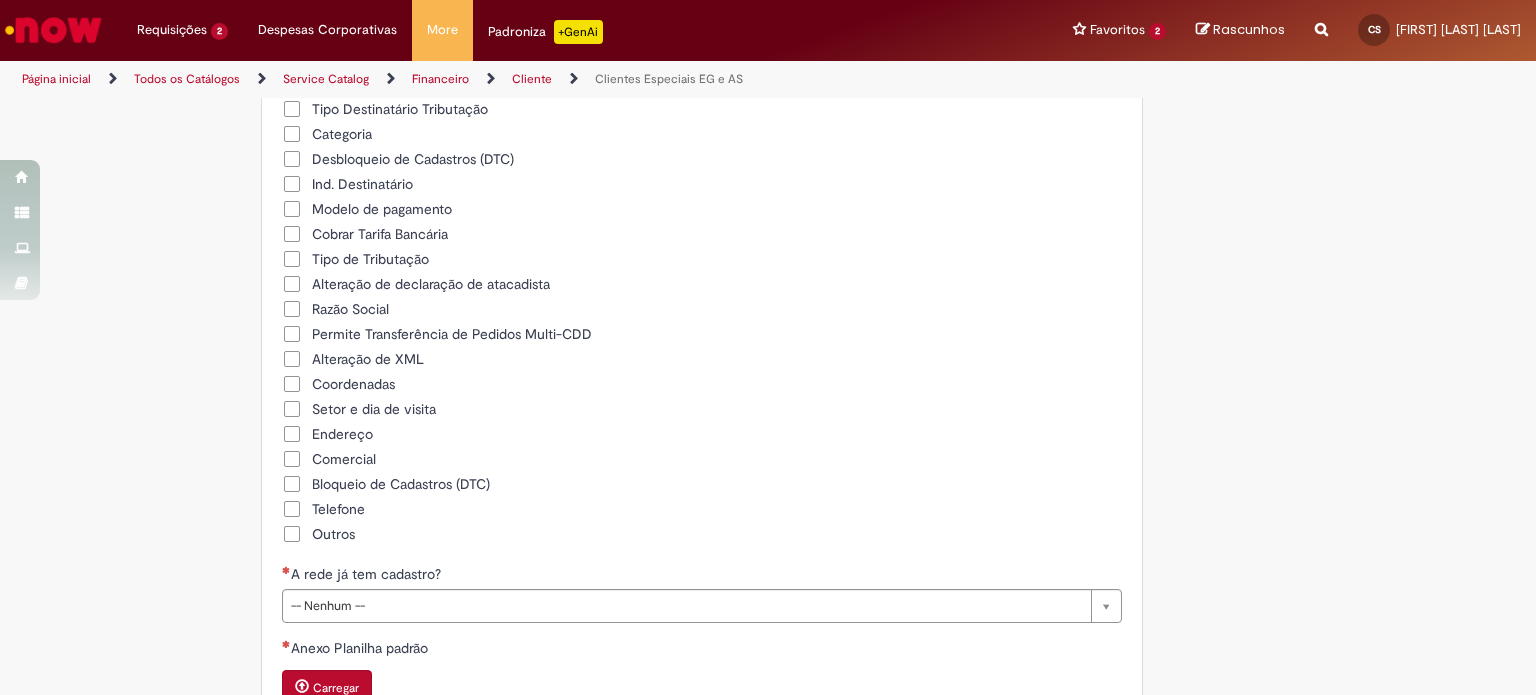 click on "Outros" at bounding box center (333, 534) 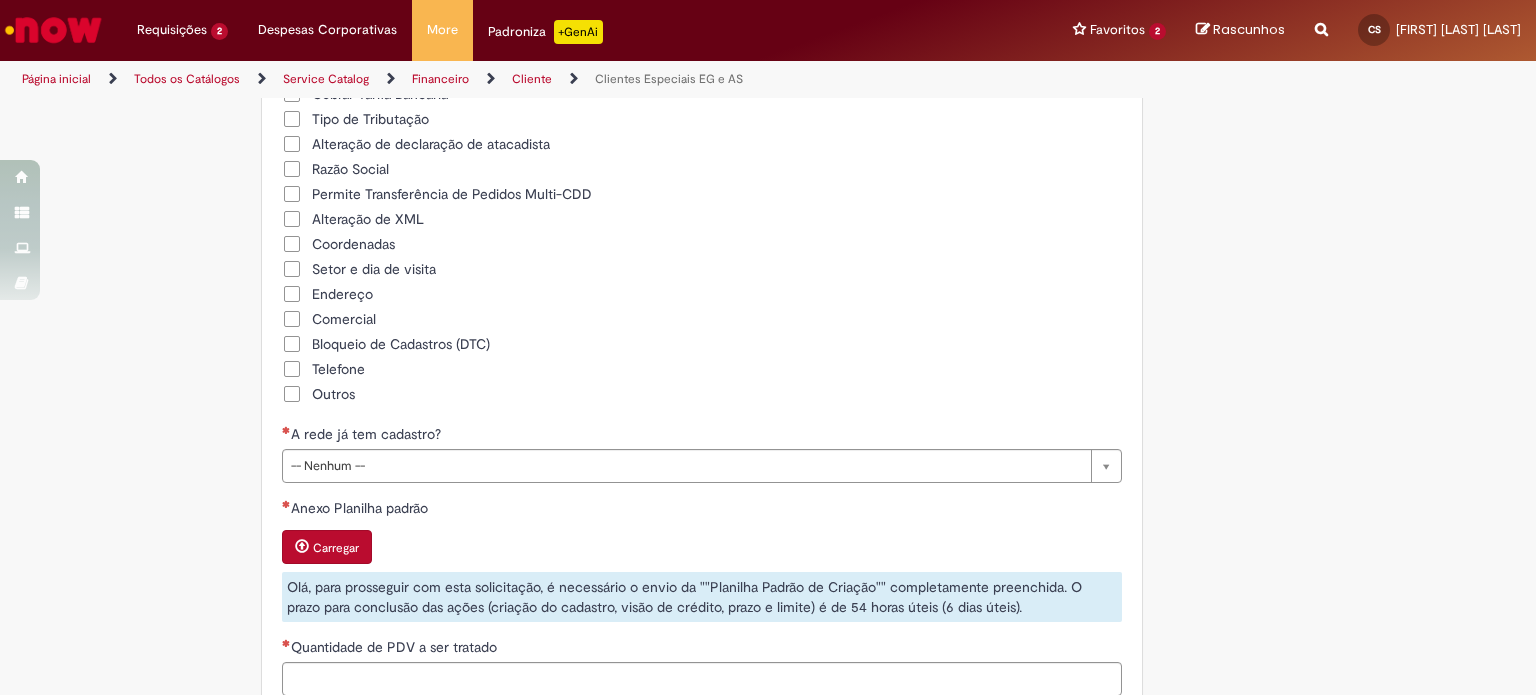 scroll, scrollTop: 1600, scrollLeft: 0, axis: vertical 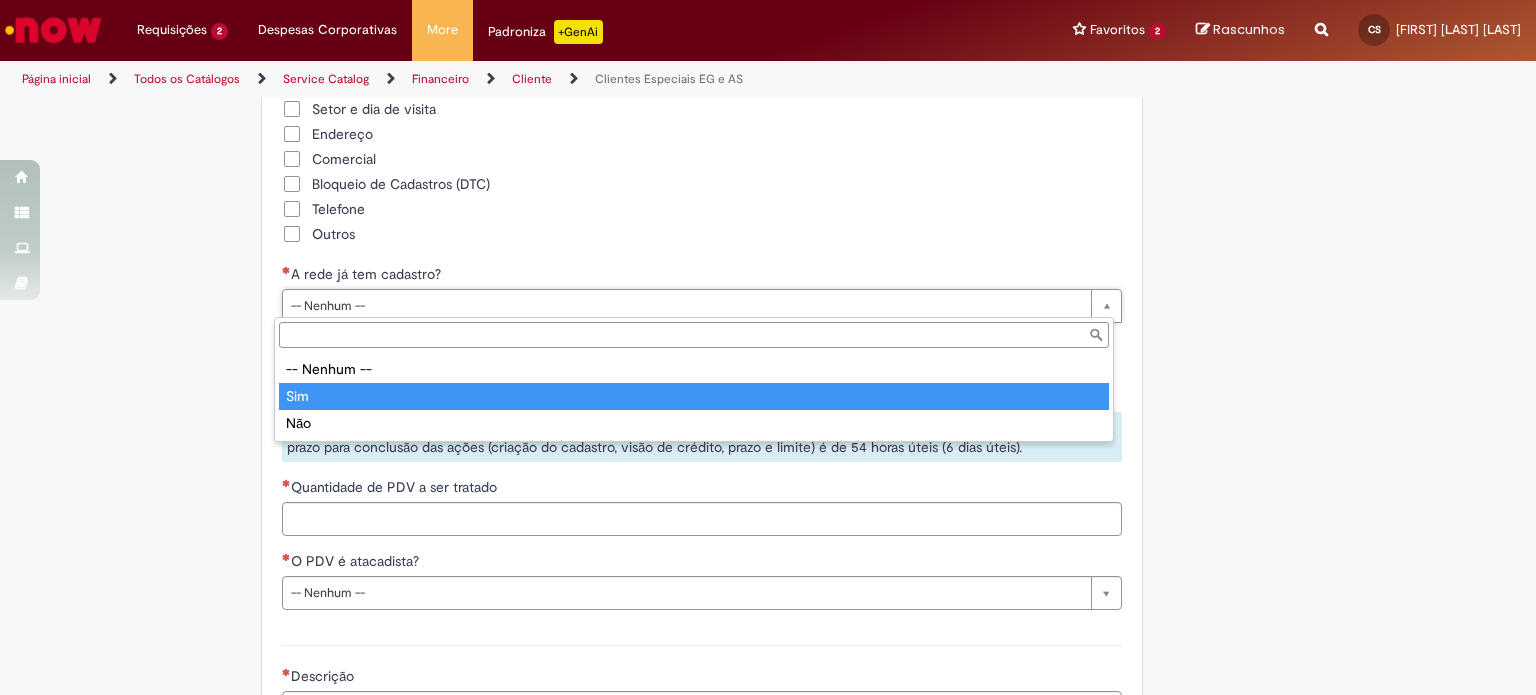 type on "***" 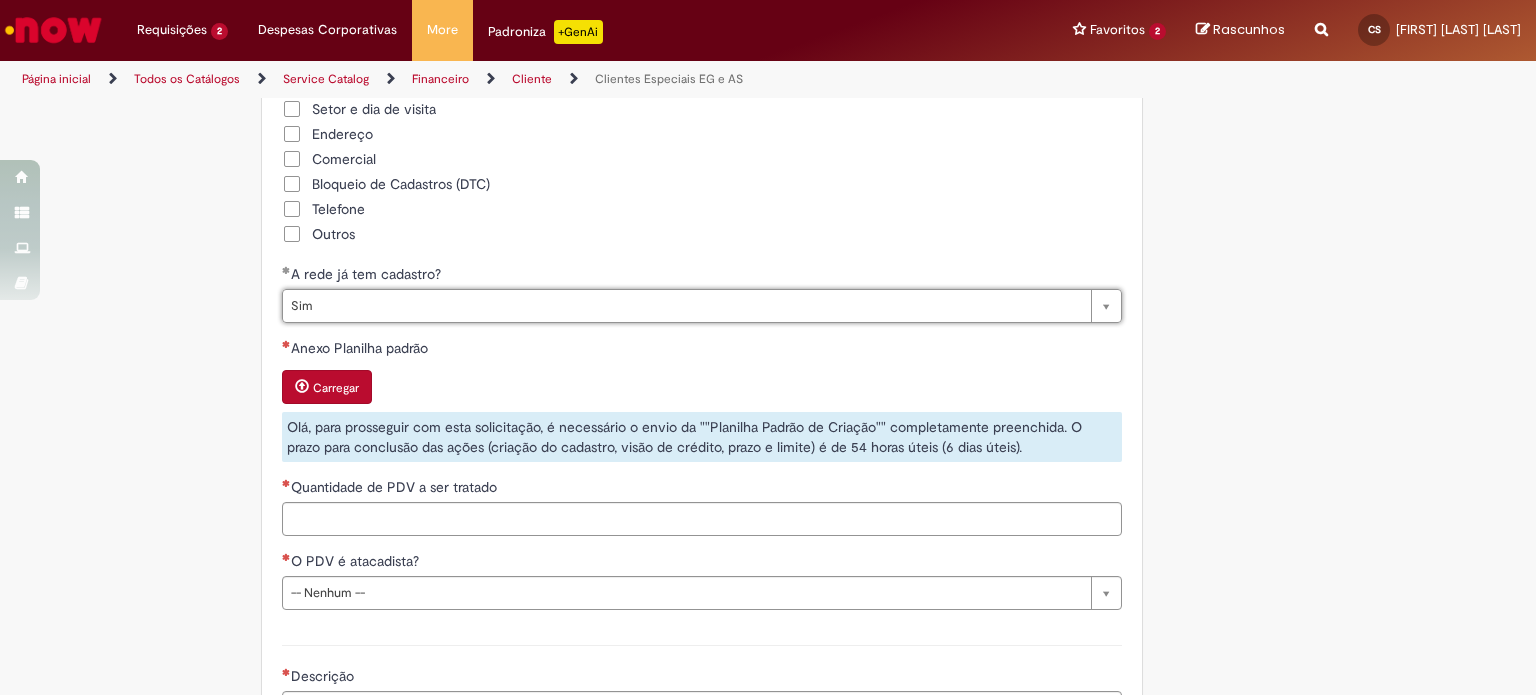 click on "Anexo Planilha padrão
Carregar
Olá, para prosseguir com esta solicitação, é necessário o envio da ""Planilha Padrão de Criação"" completamente preenchida. O prazo para conclusão das ações (criação do cadastro, visão de crédito, prazo e limite) é de 54 horas úteis (6 dias úteis)." at bounding box center [702, 400] 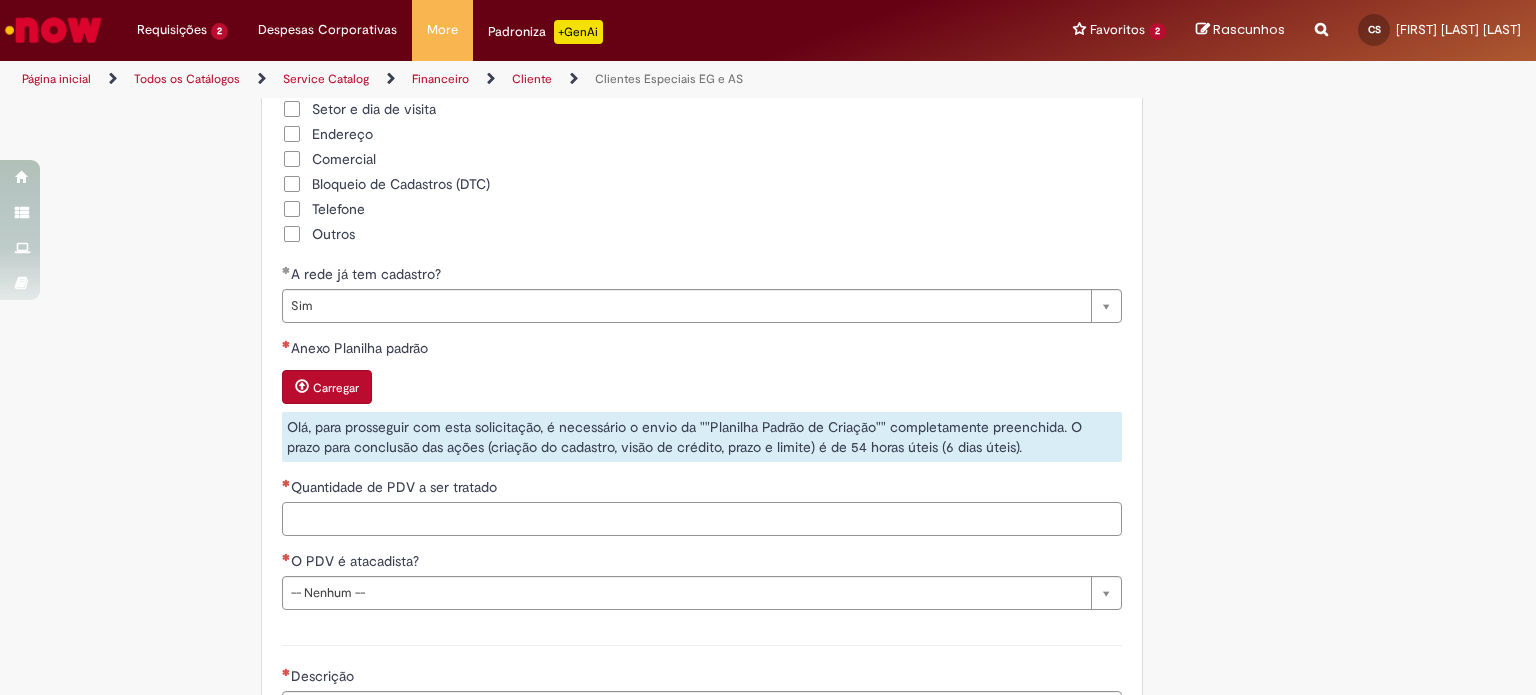 click on "Quantidade de PDV a ser tratado" at bounding box center (702, 519) 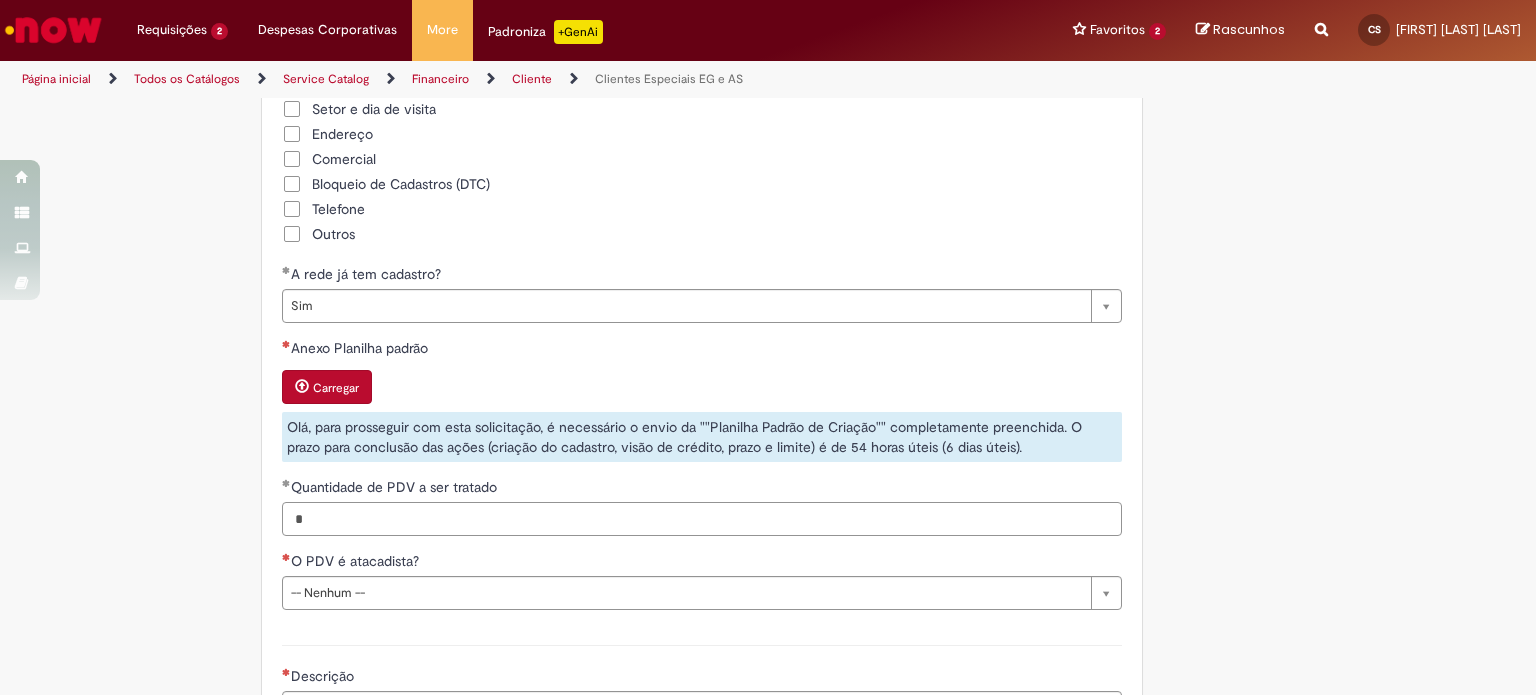 type on "*" 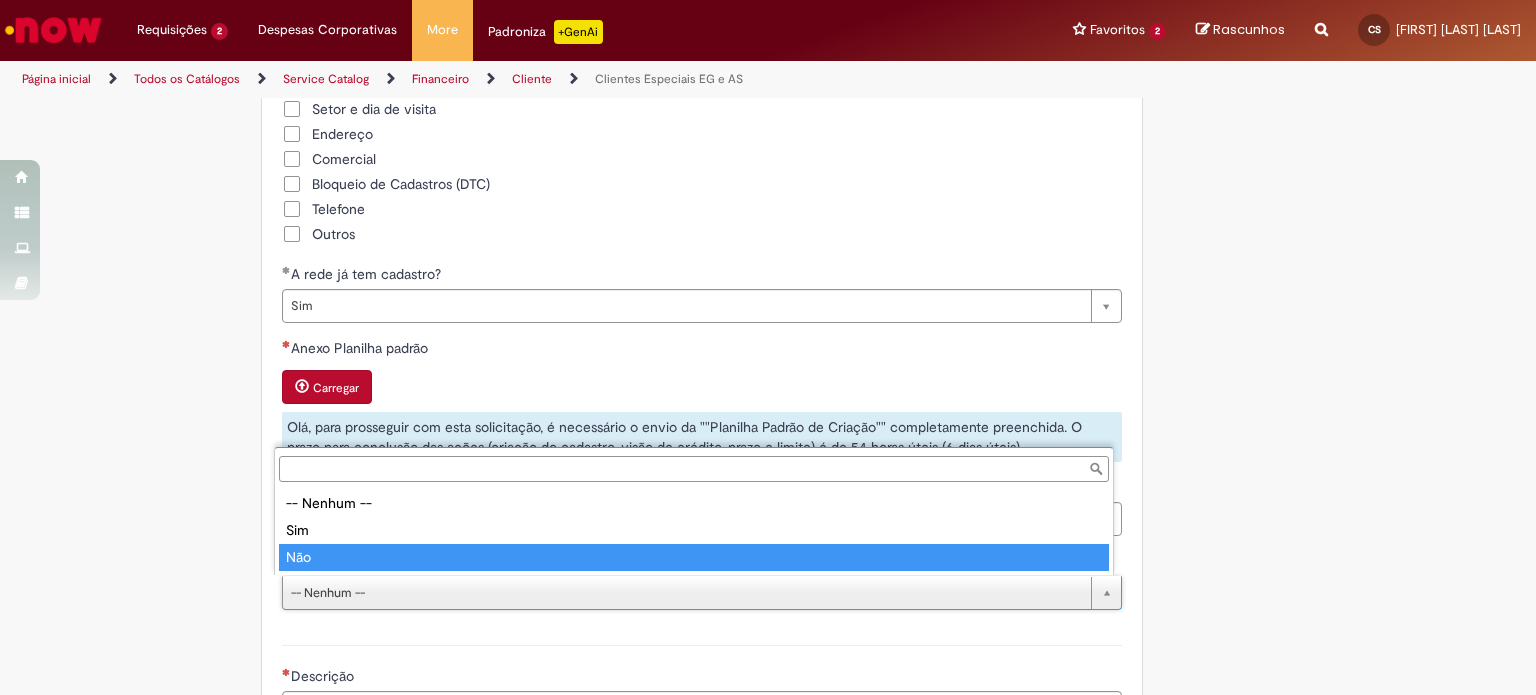 type on "***" 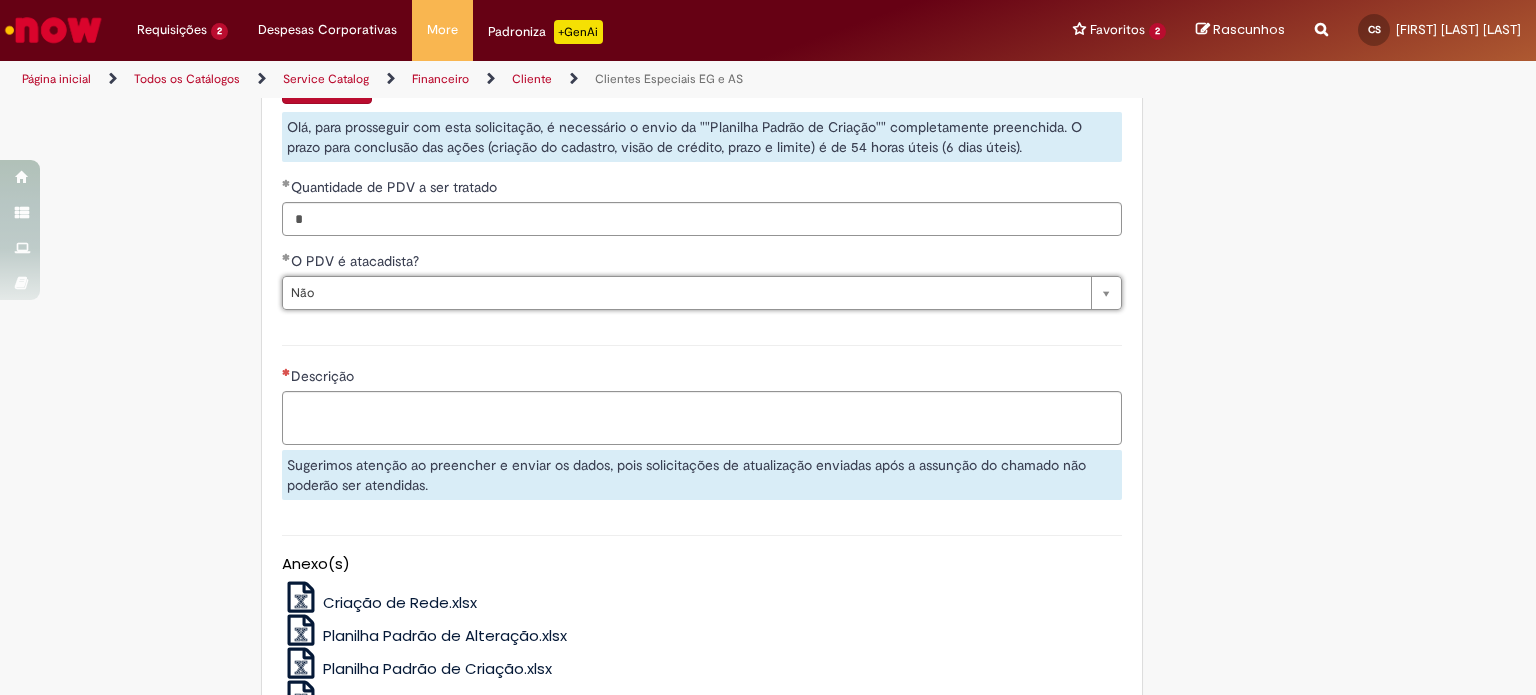 scroll, scrollTop: 2047, scrollLeft: 0, axis: vertical 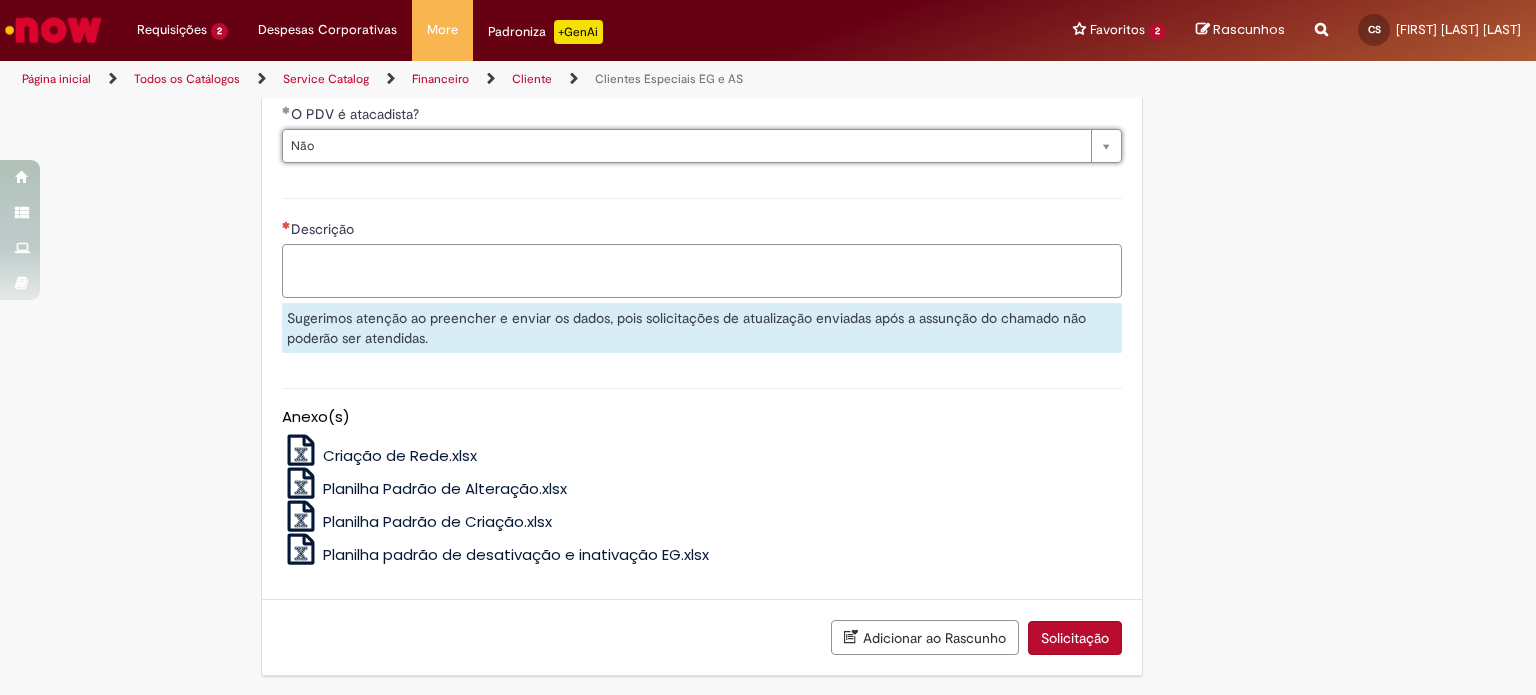 click on "Descrição" at bounding box center (702, 271) 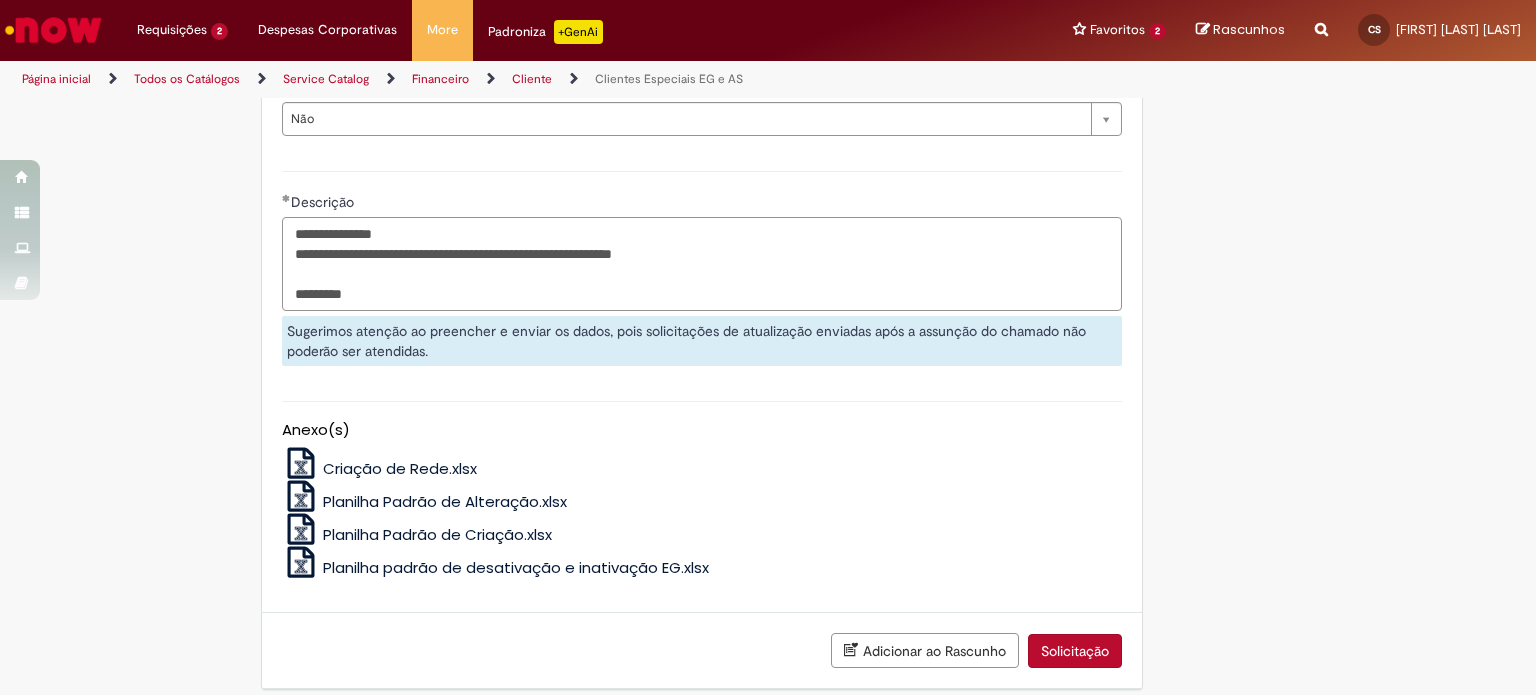 scroll, scrollTop: 2087, scrollLeft: 0, axis: vertical 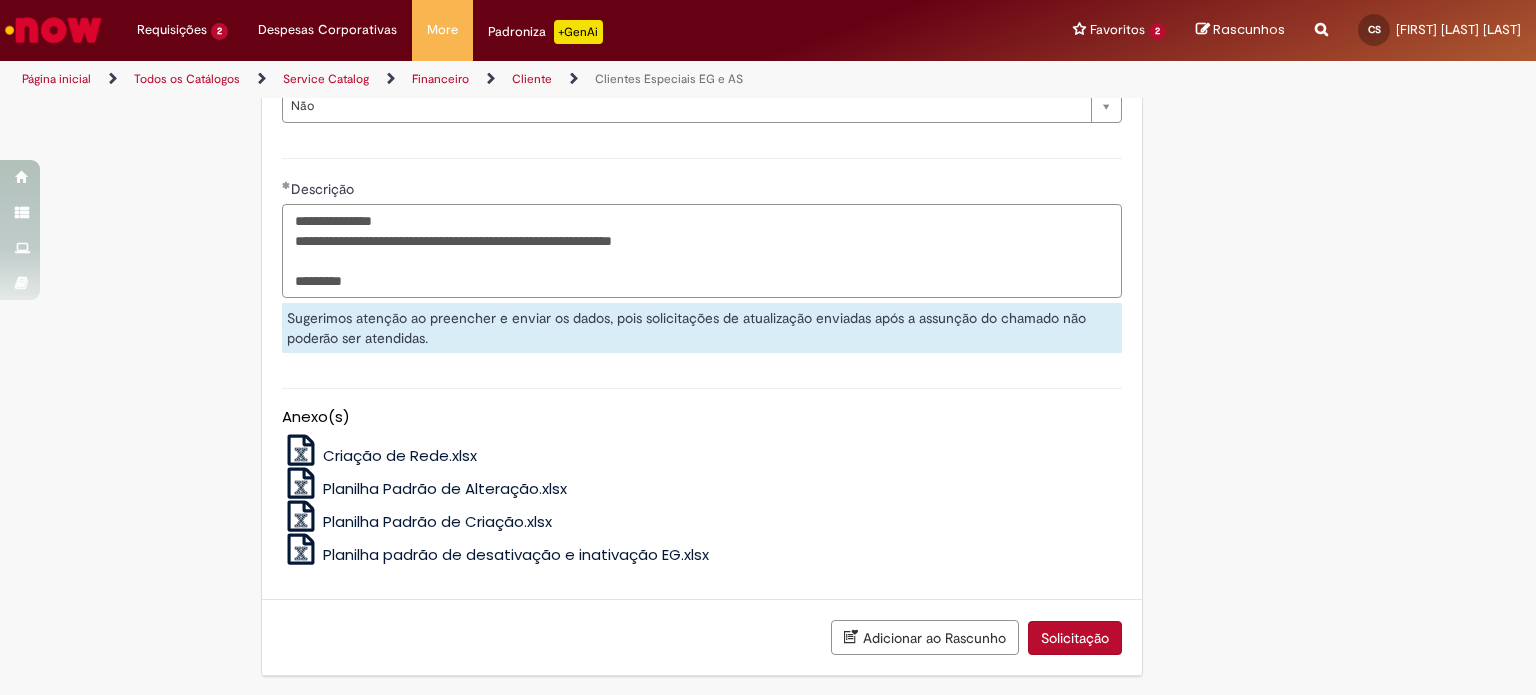 type on "**********" 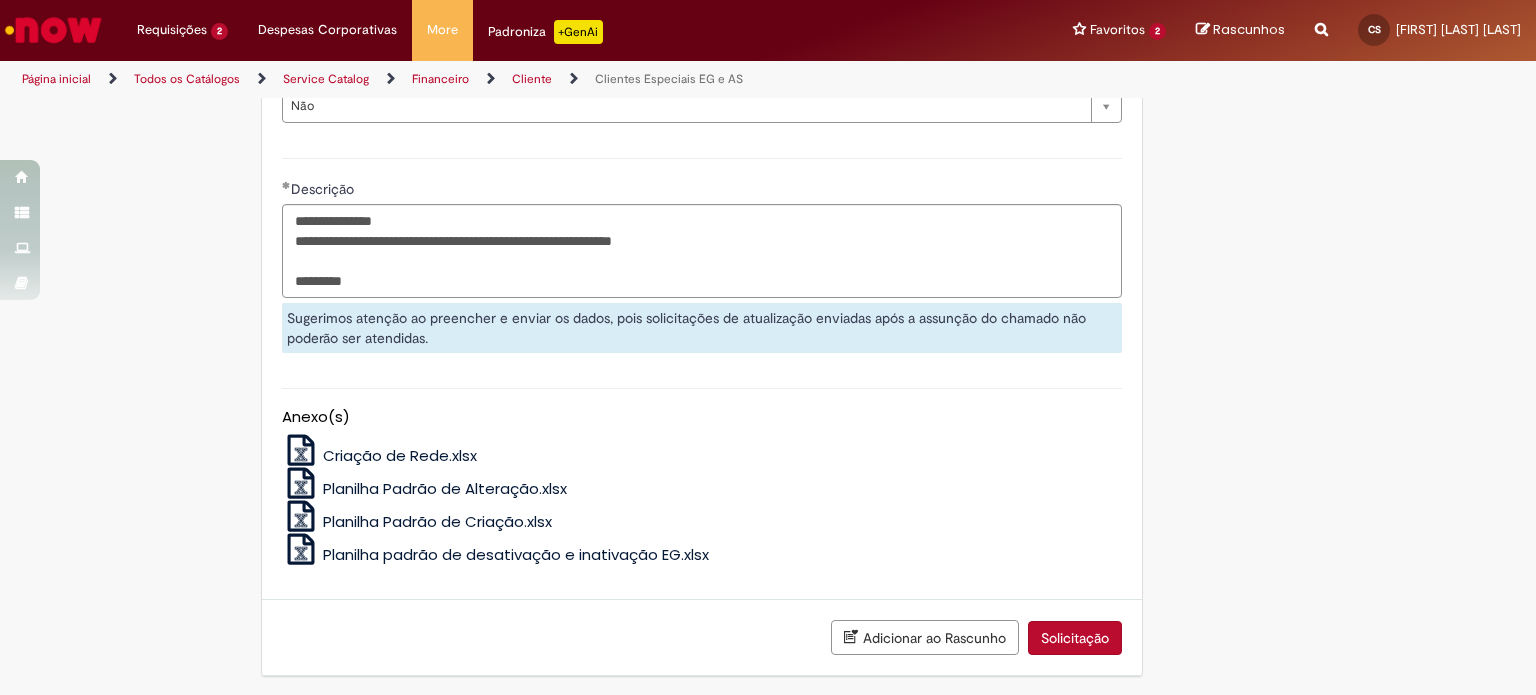 click on "Planilha Padrão de Alteração.xlsx" at bounding box center (445, 488) 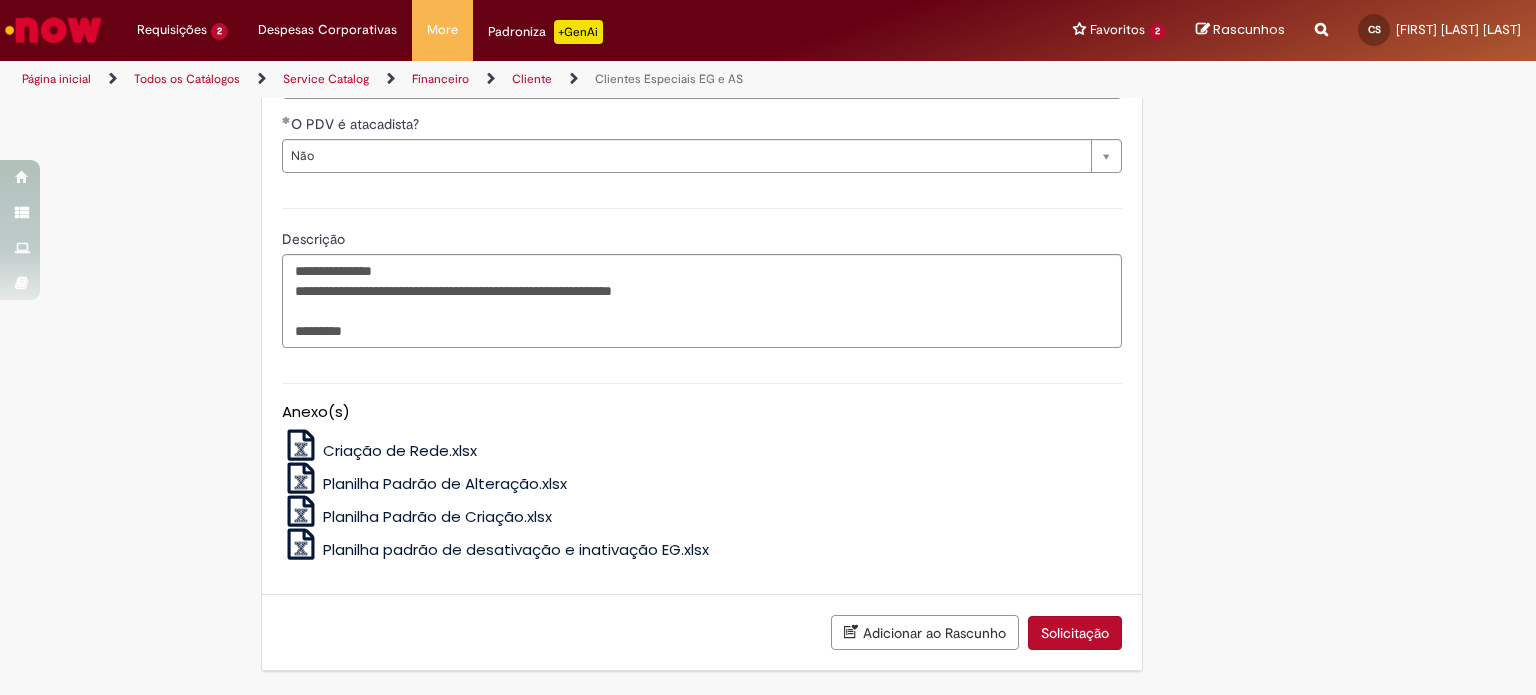 scroll, scrollTop: 2032, scrollLeft: 0, axis: vertical 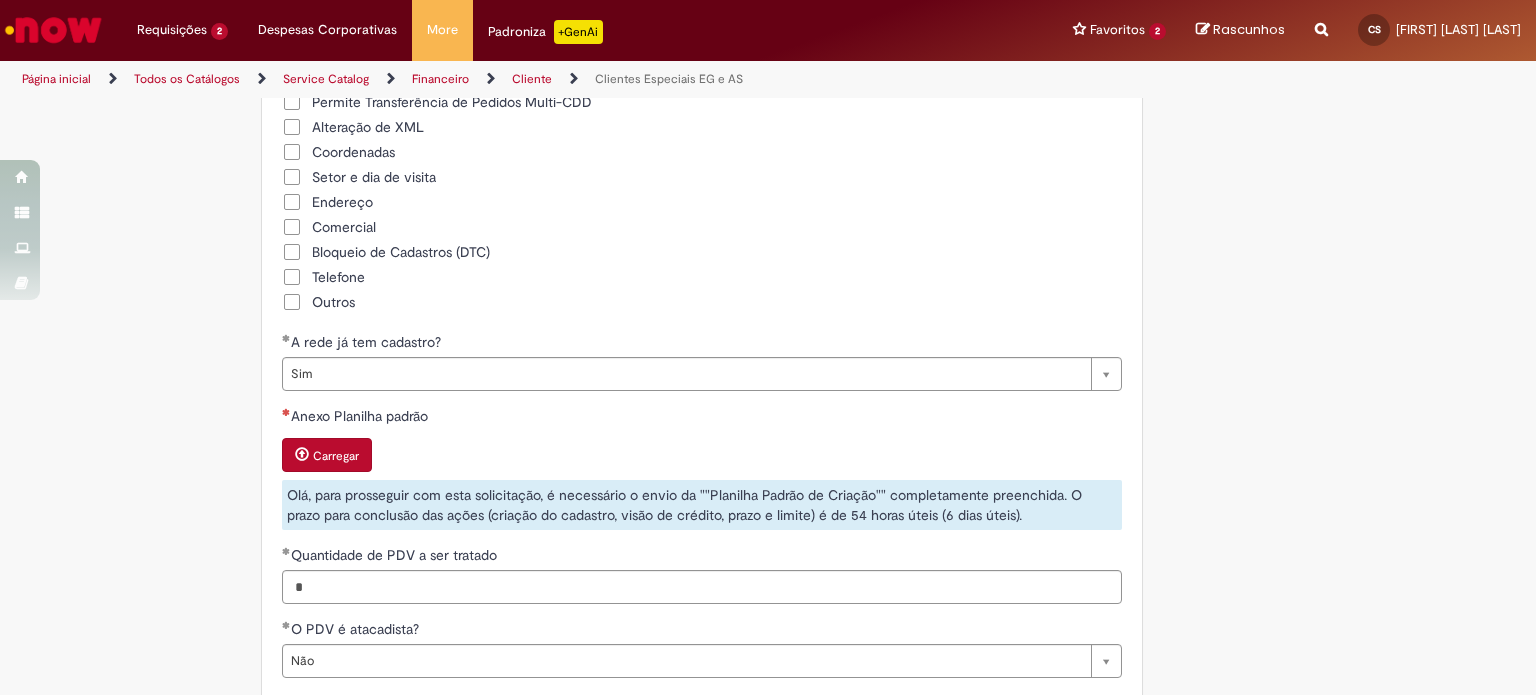 click on "Carregar" at bounding box center (336, 456) 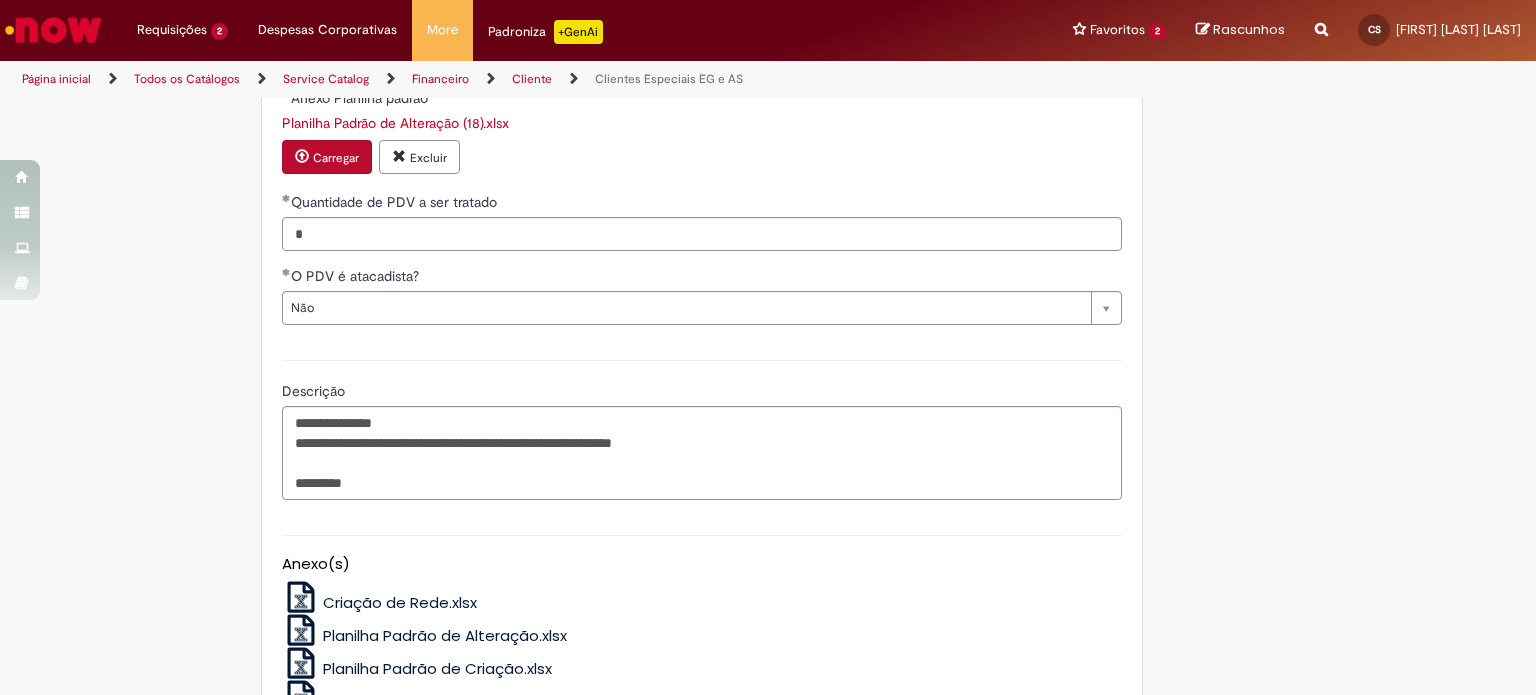 scroll, scrollTop: 1996, scrollLeft: 0, axis: vertical 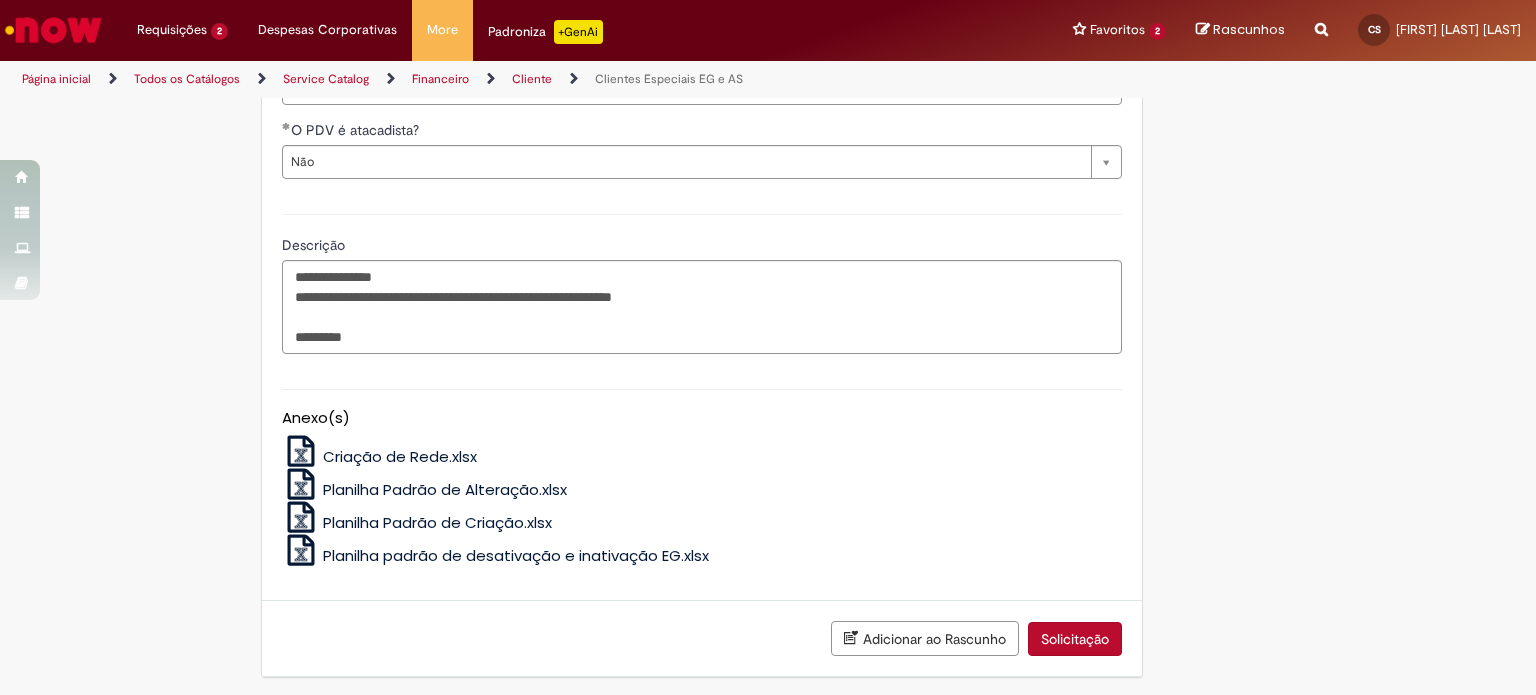 click on "Solicitação" at bounding box center (1075, 639) 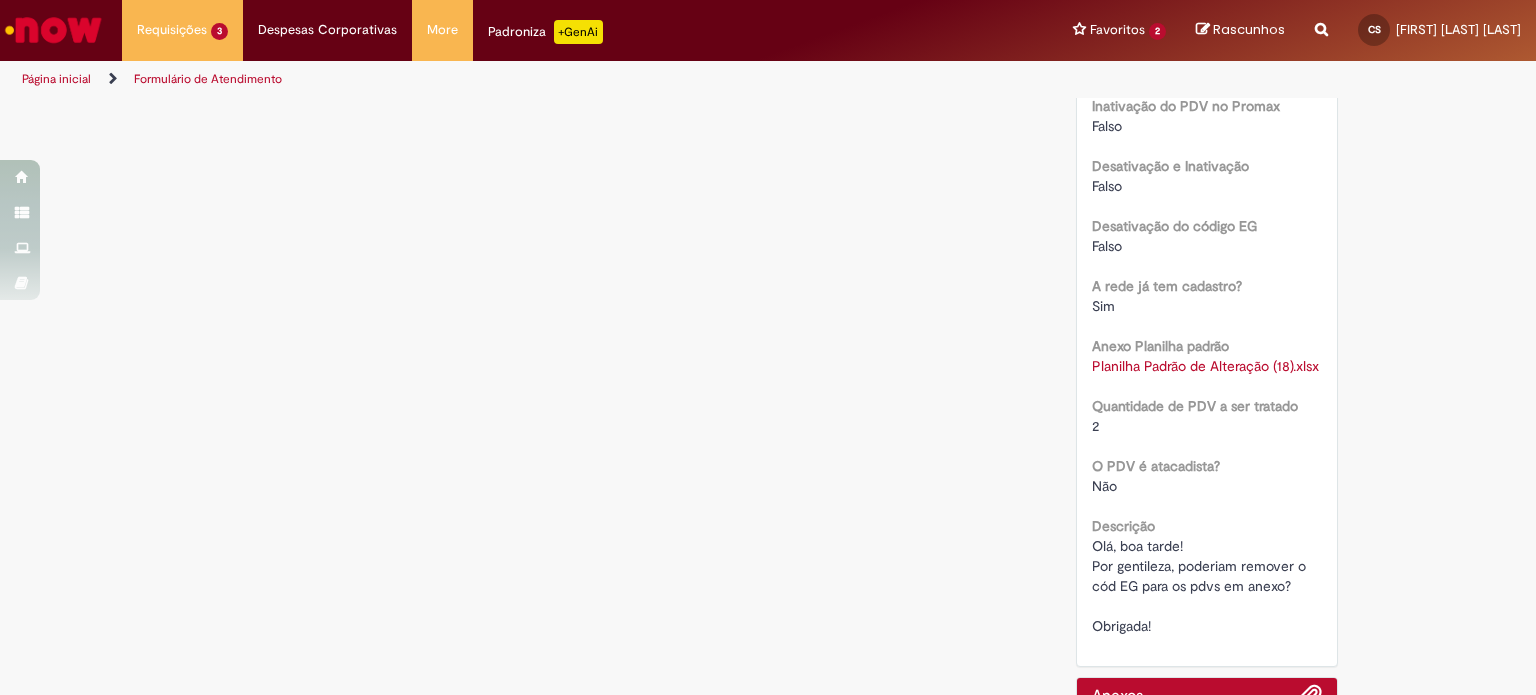 scroll, scrollTop: 0, scrollLeft: 0, axis: both 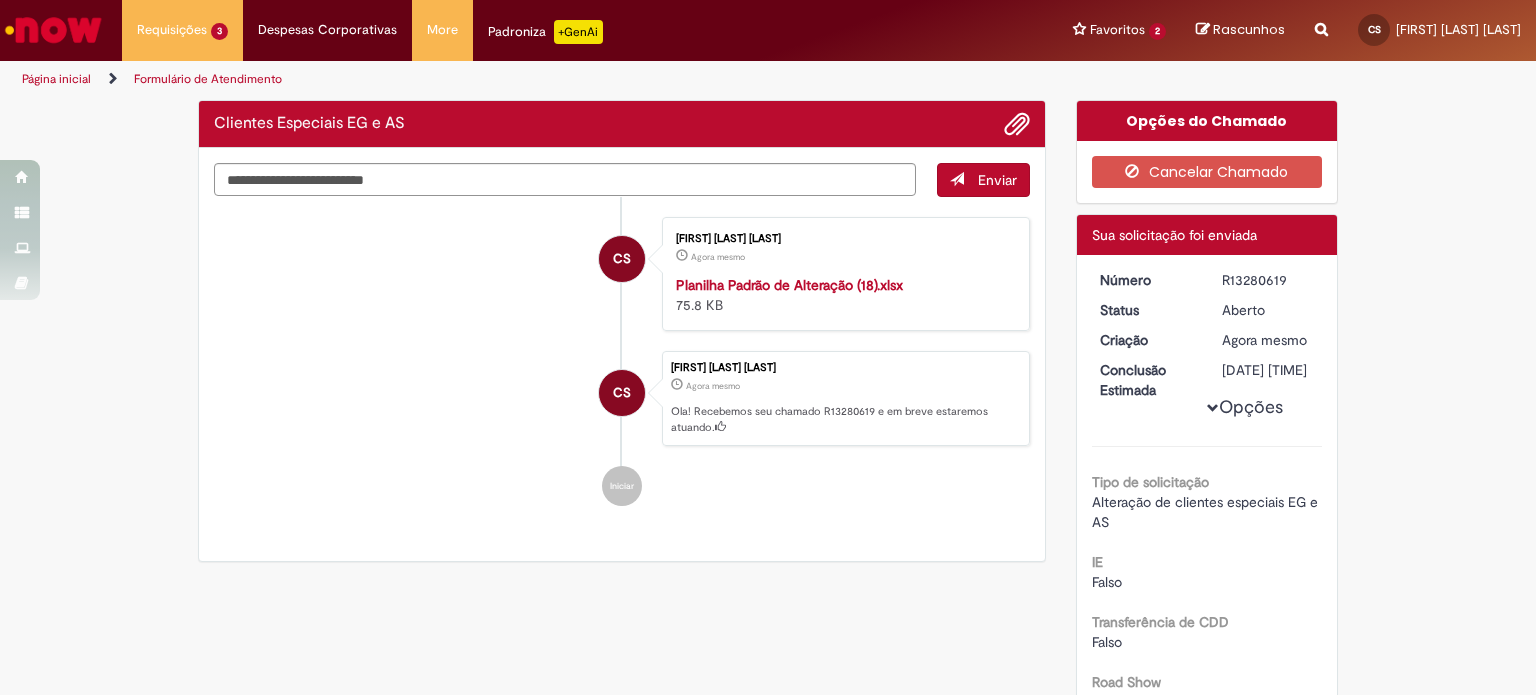 drag, startPoint x: 1279, startPoint y: 279, endPoint x: 1204, endPoint y: 278, distance: 75.00667 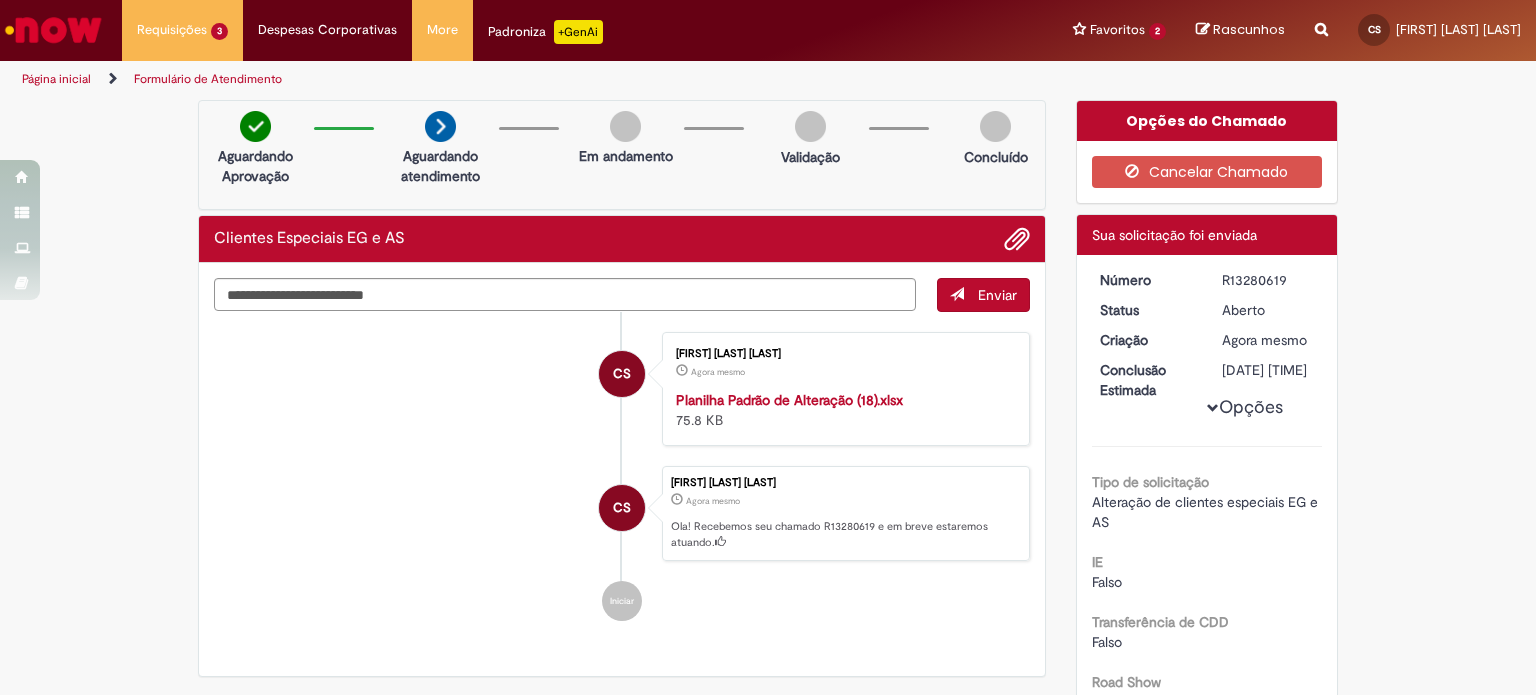 copy on "R13280619" 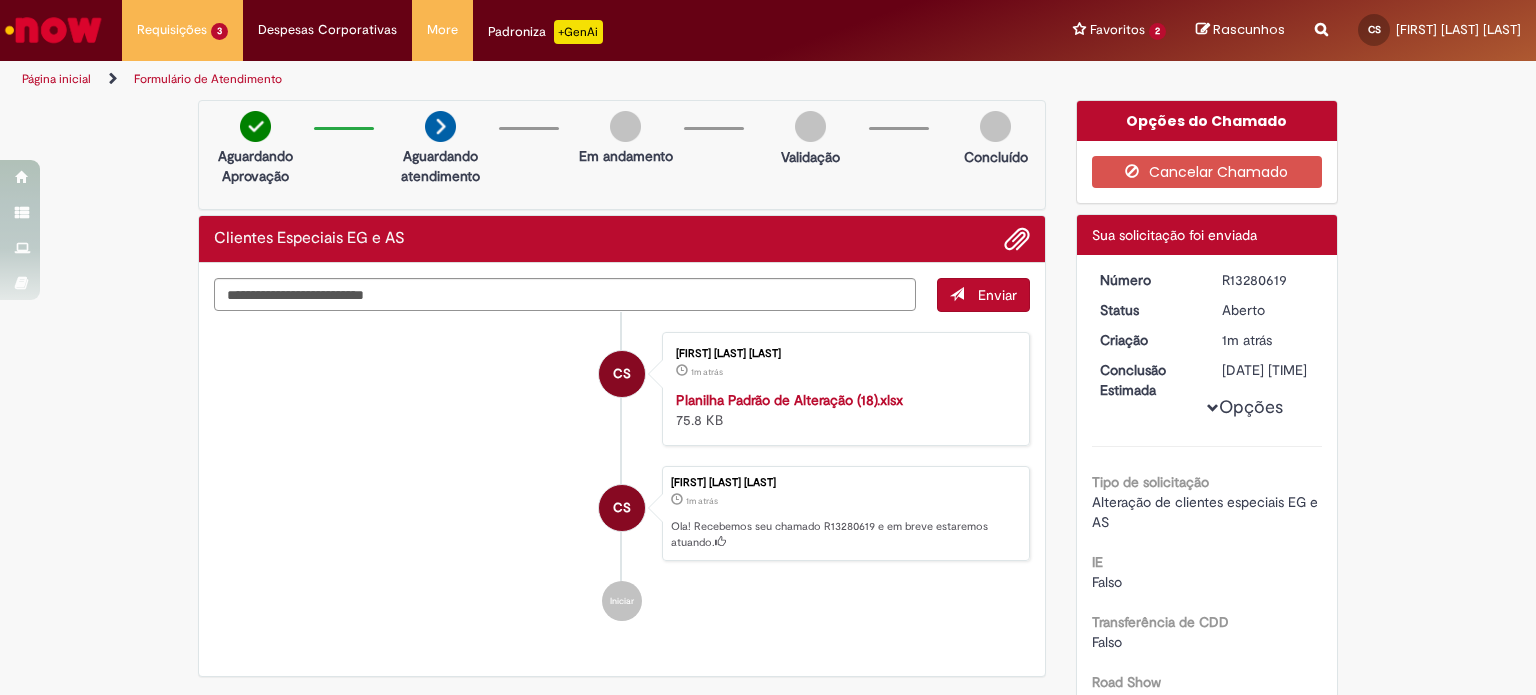 click on "Enviar
CS
Cássia Oliveira Costa Santana
1m atrás 1m atrás
Planilha Padrão de Alteração (18).xlsx  75.8 KB
CS
Cássia Oliveira Costa Santana
1m atrás 1m atrás
Ola! Recebemos seu chamado R13280619 e em breve estaremos atuando.
Iniciar" at bounding box center (622, 470) 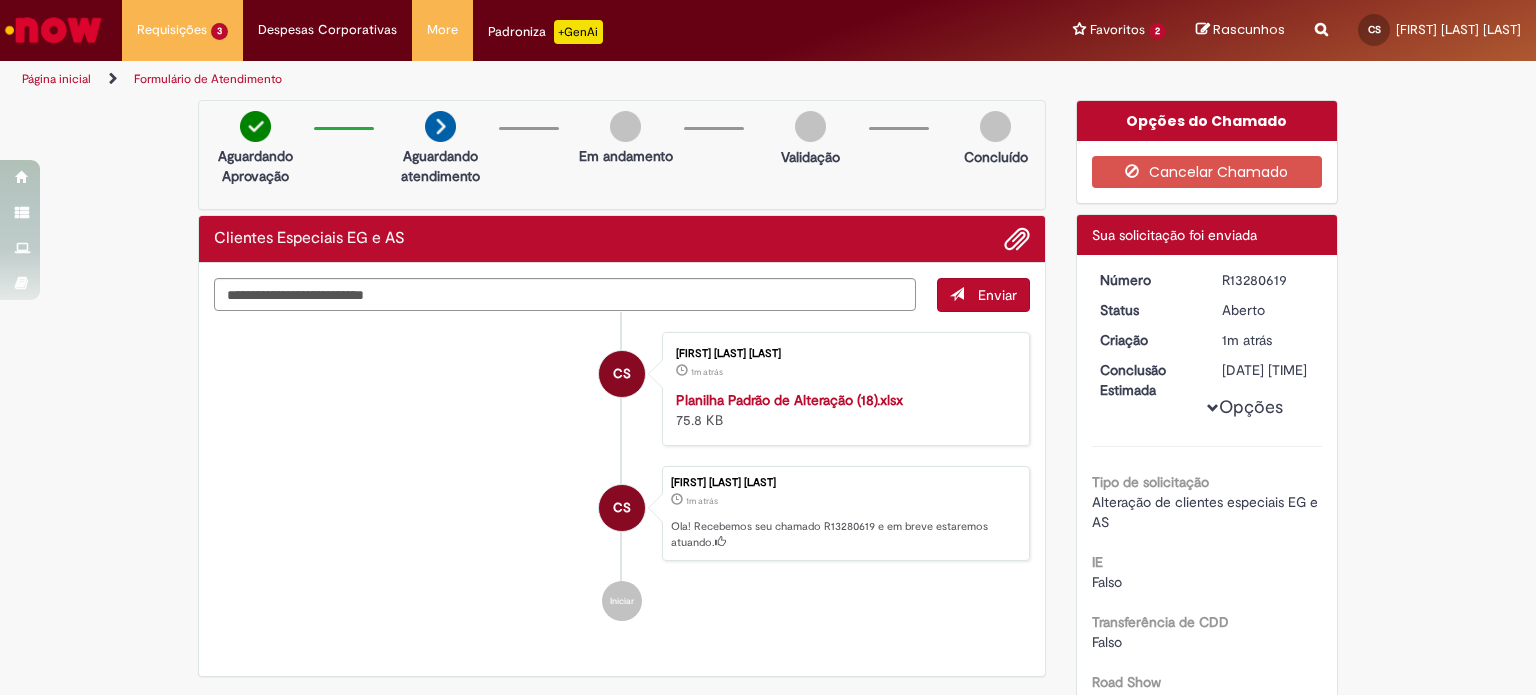 click at bounding box center (53, 30) 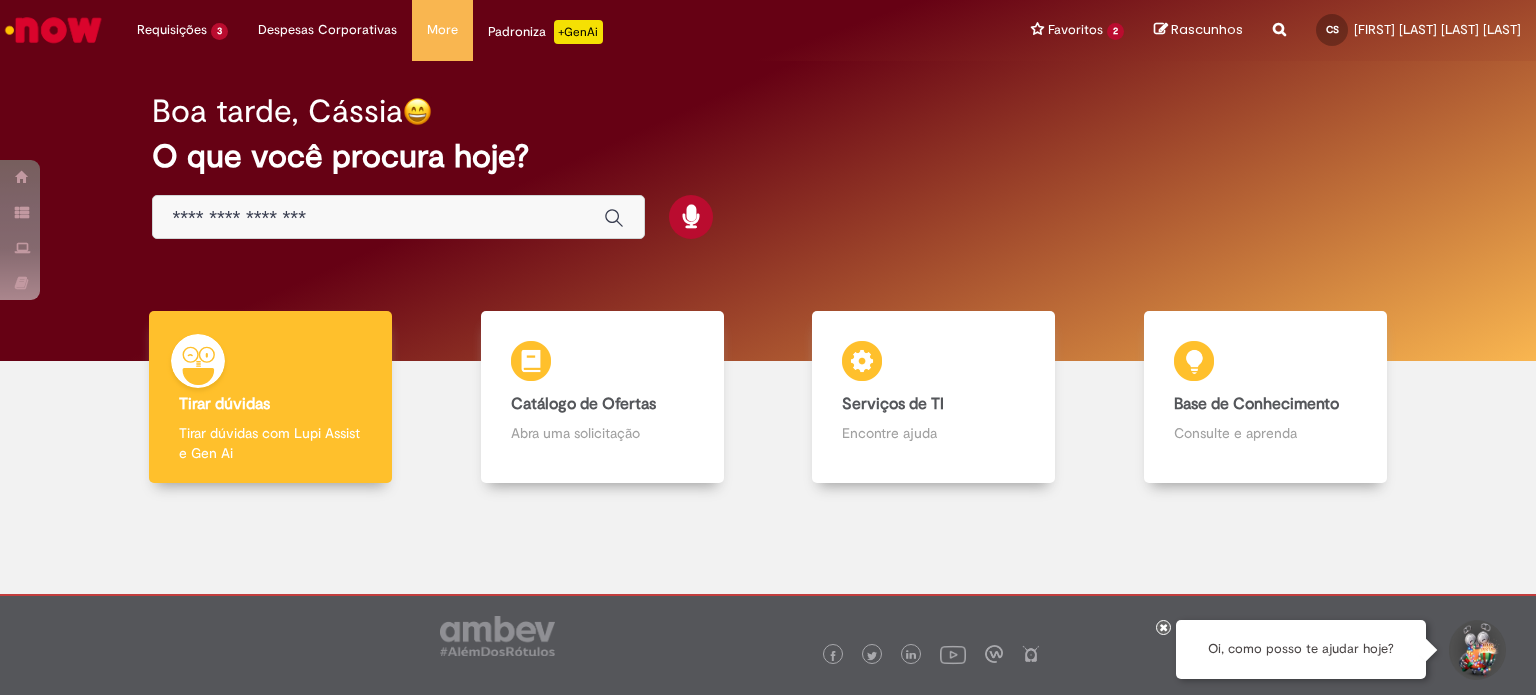 scroll, scrollTop: 0, scrollLeft: 0, axis: both 